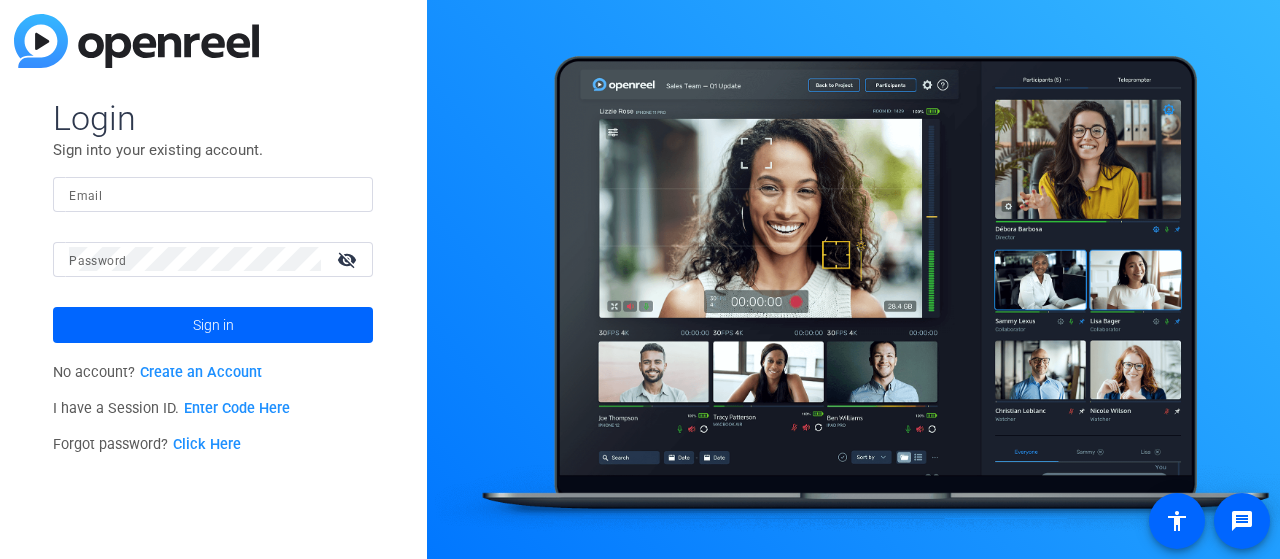 scroll, scrollTop: 0, scrollLeft: 0, axis: both 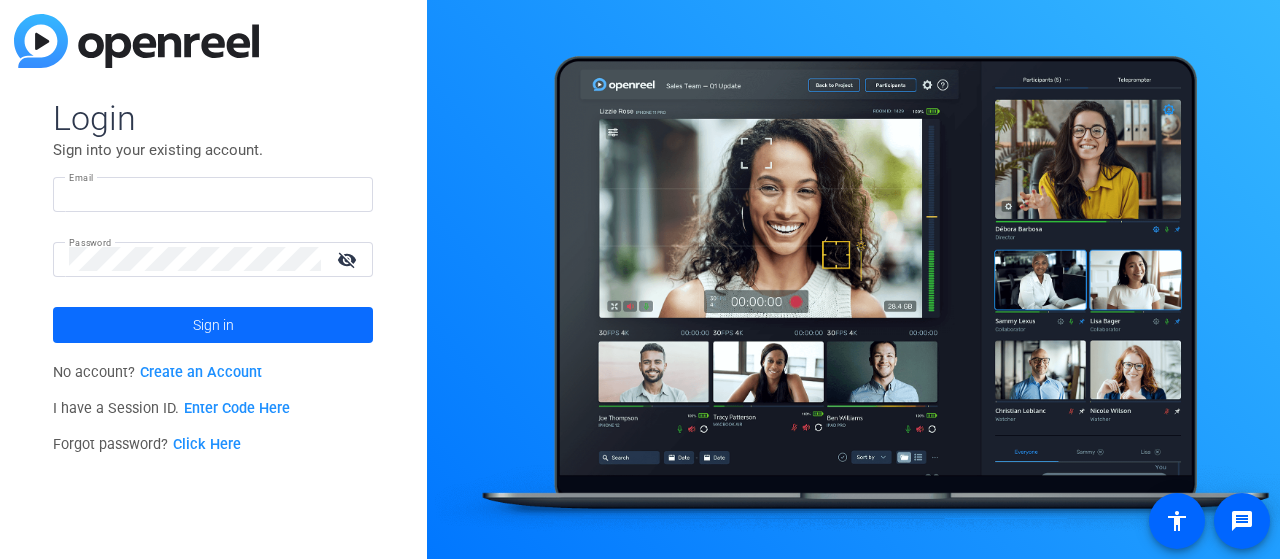 type on "[PERSON_NAME]@[EXAMPLE.COM]" 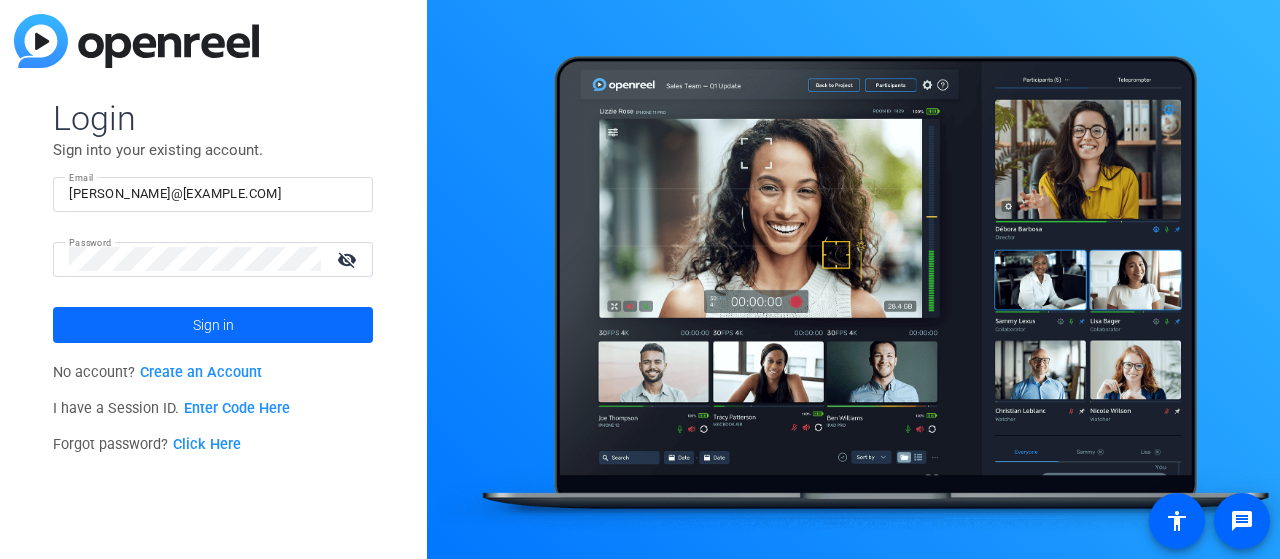 click at bounding box center (213, 325) 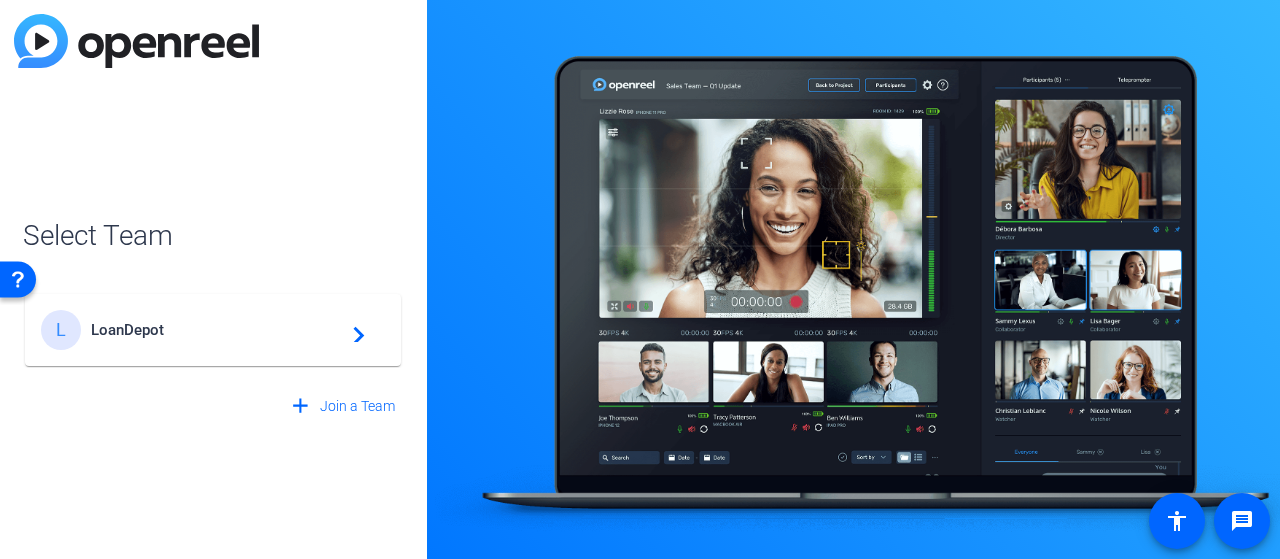 click on "LoanDepot" at bounding box center (216, 330) 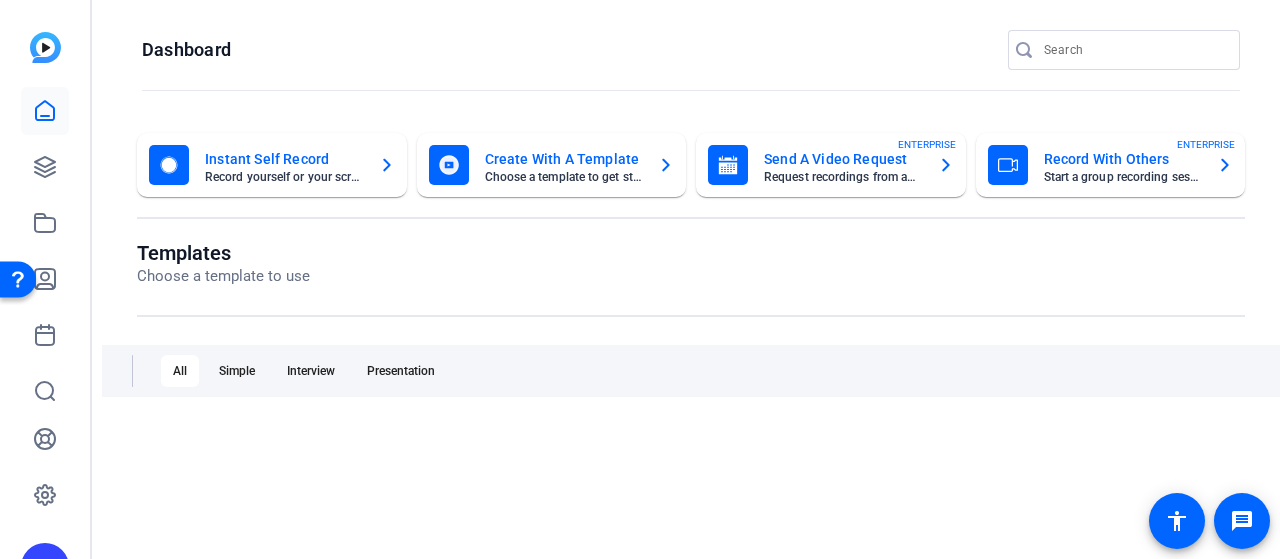 scroll, scrollTop: 0, scrollLeft: 0, axis: both 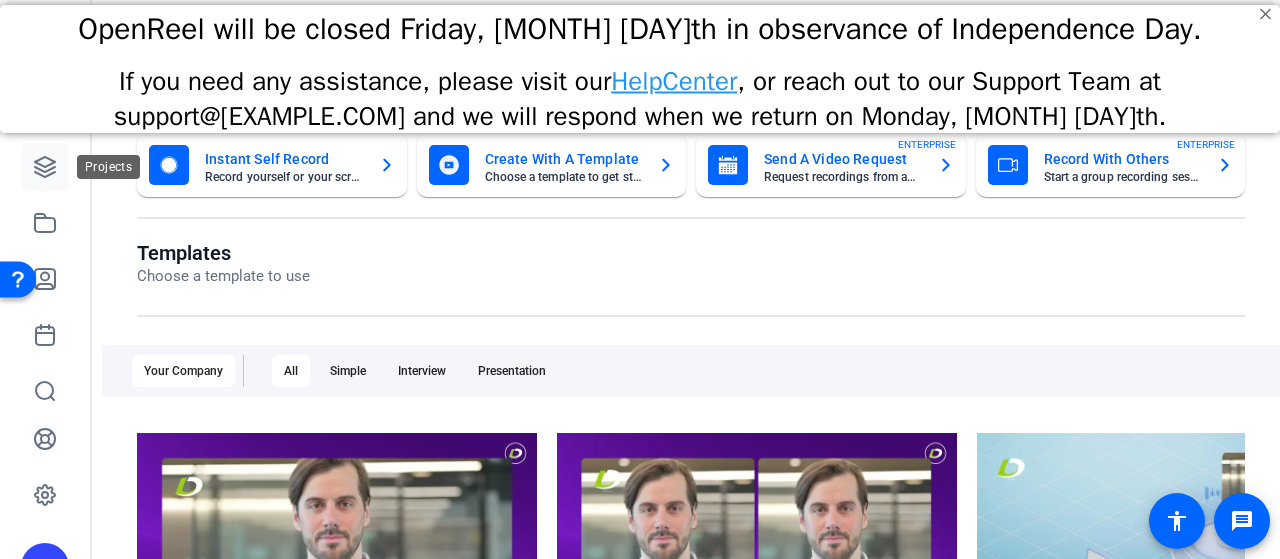 click at bounding box center (45, 167) 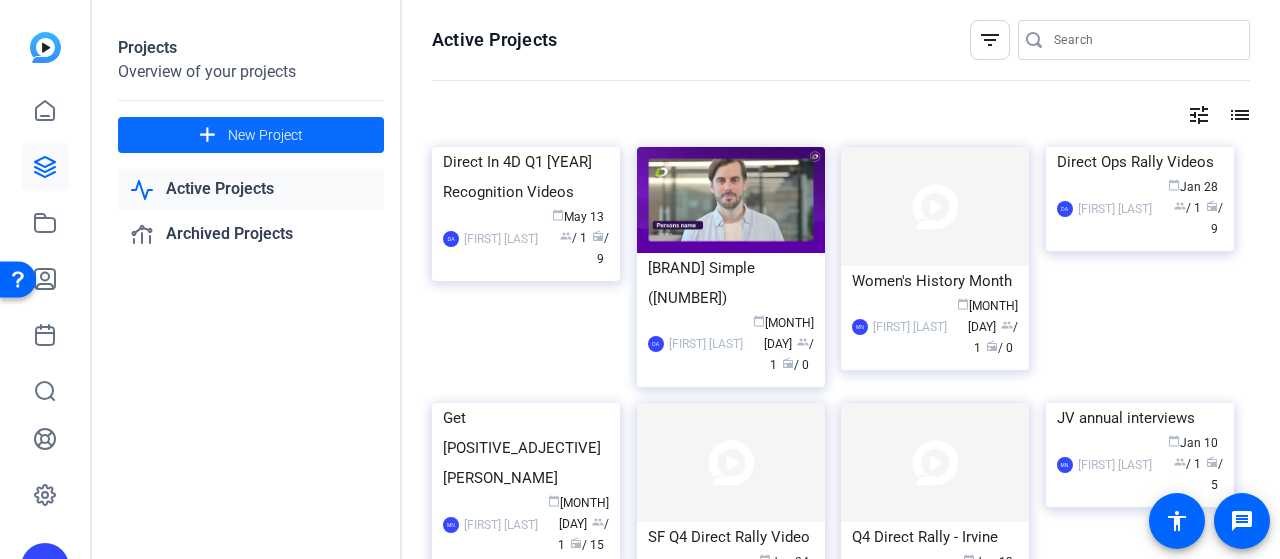 click on "New Project" at bounding box center [265, 135] 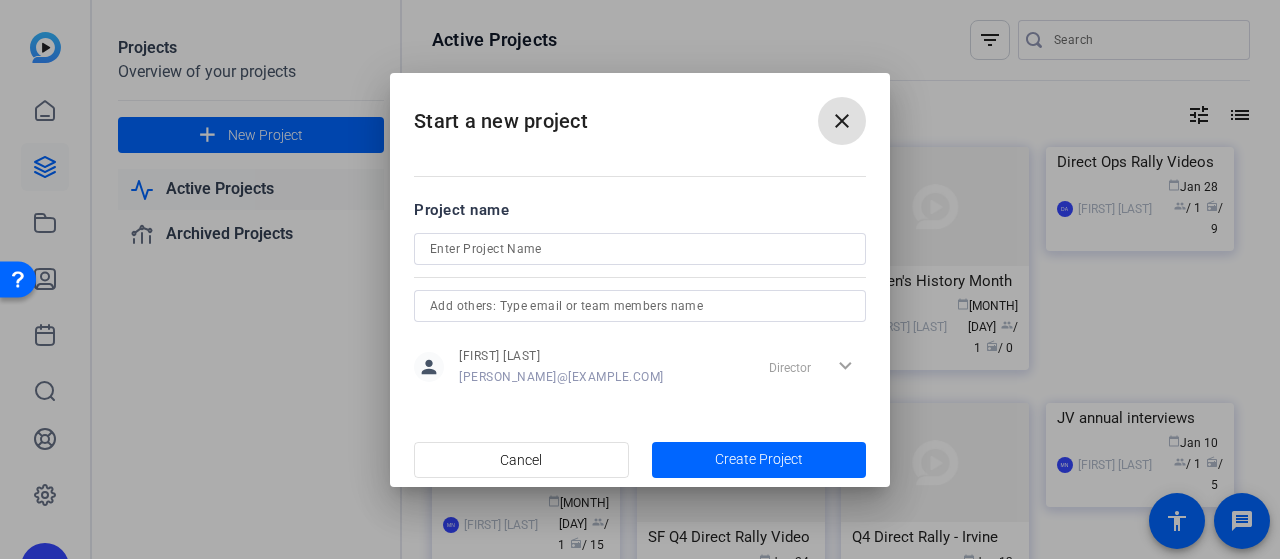 click at bounding box center (640, 249) 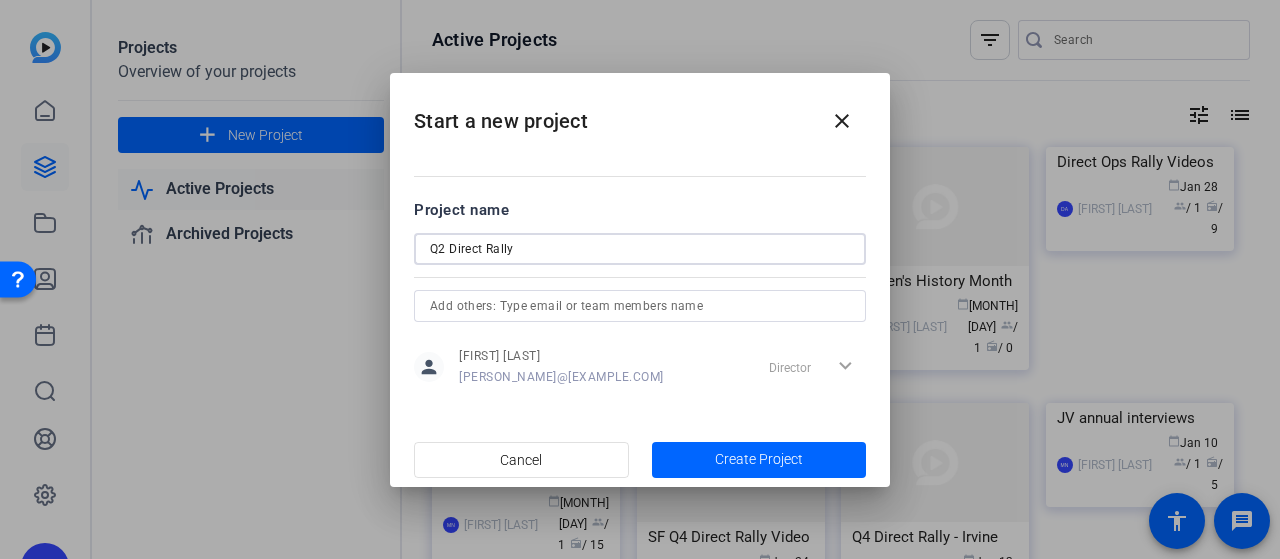 click on "Q2 Direct Rally" at bounding box center (640, 249) 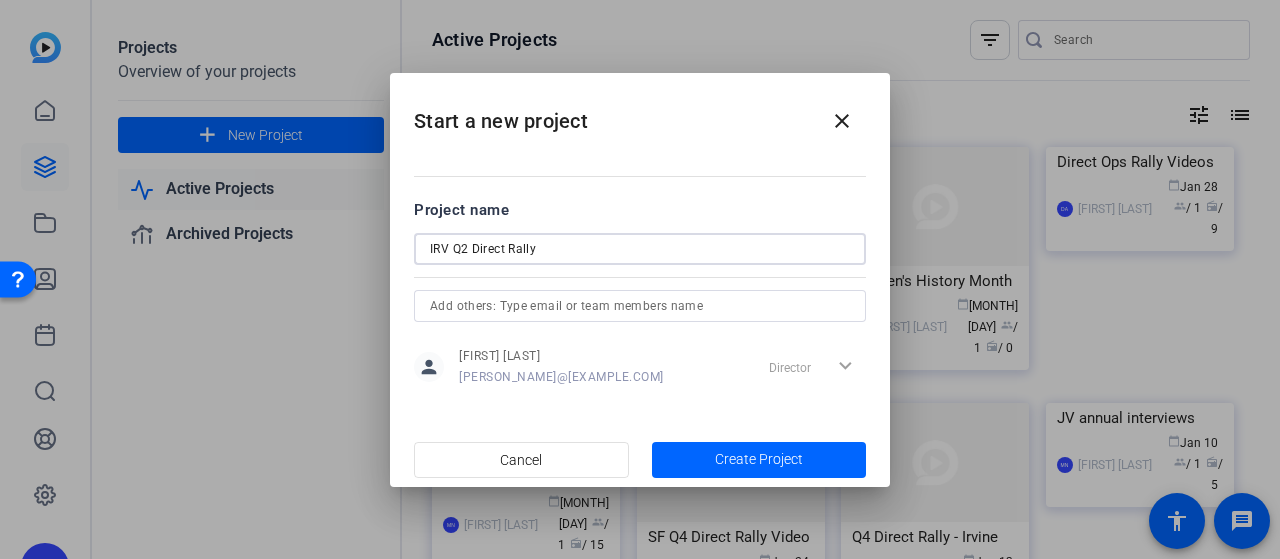 click on "IRV Q2 Direct Rally" at bounding box center (640, 249) 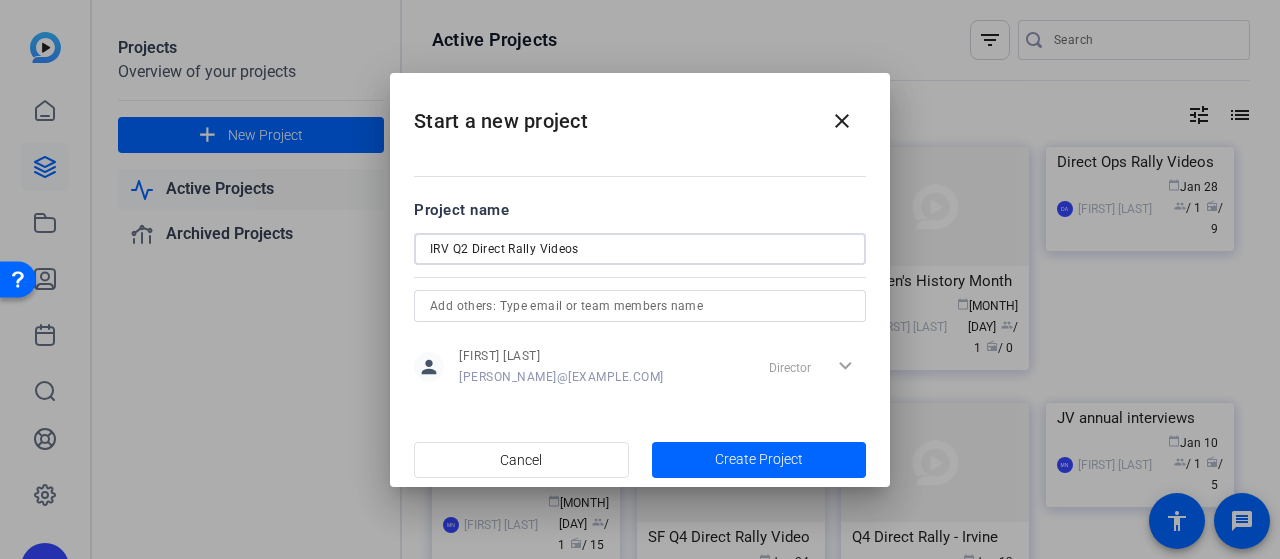 click on "IRV Q2 Direct Rally Videos" at bounding box center (640, 249) 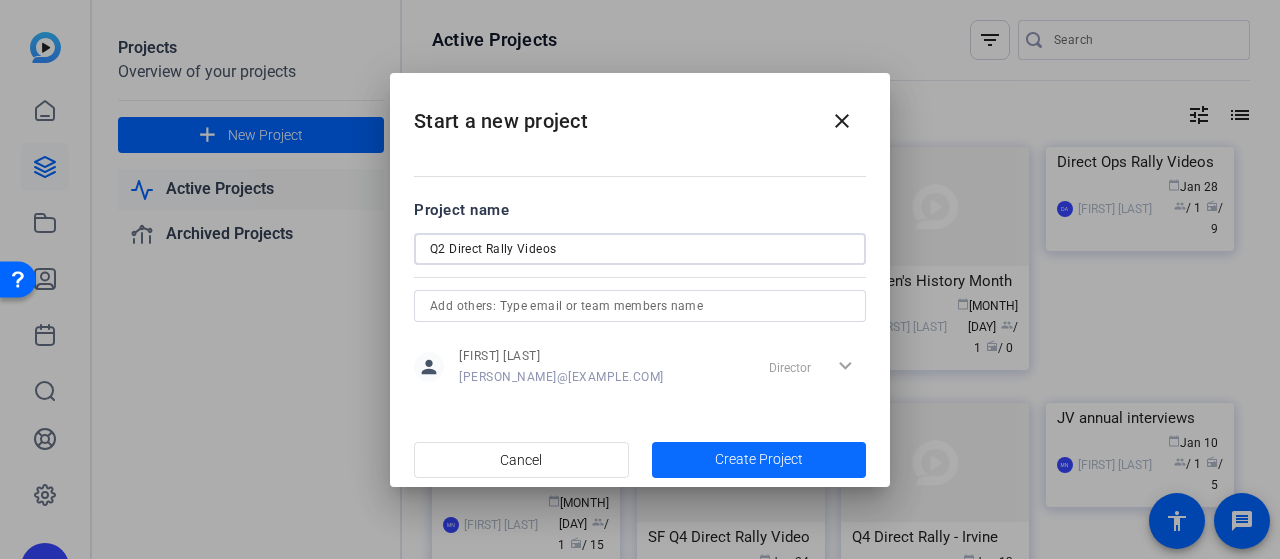 type on "Q2 Direct Rally Videos" 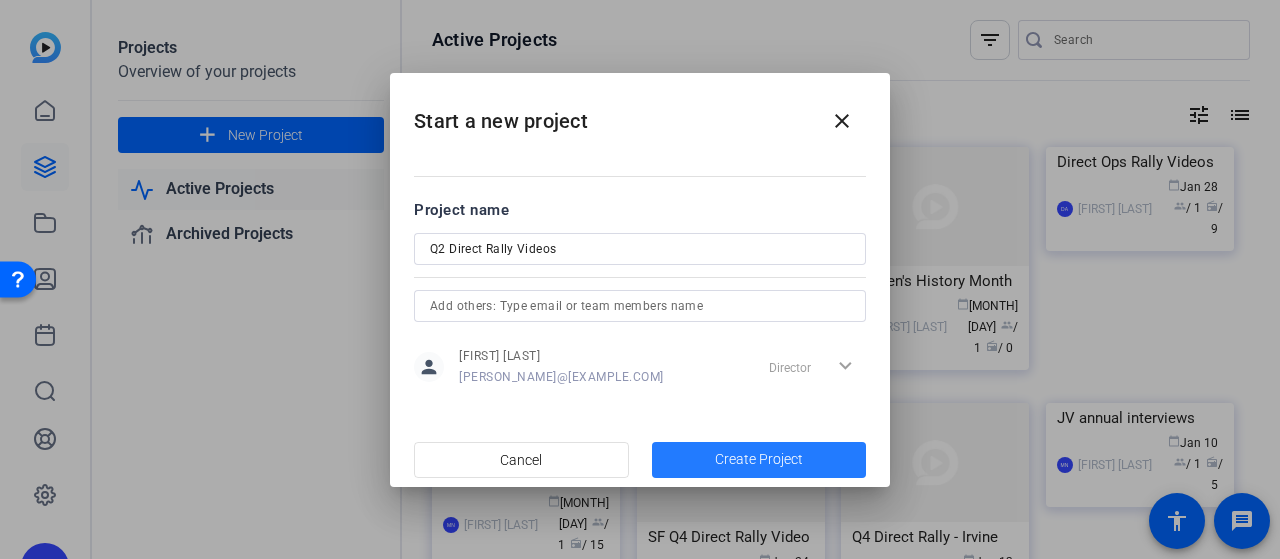click on "Create Project" at bounding box center (759, 459) 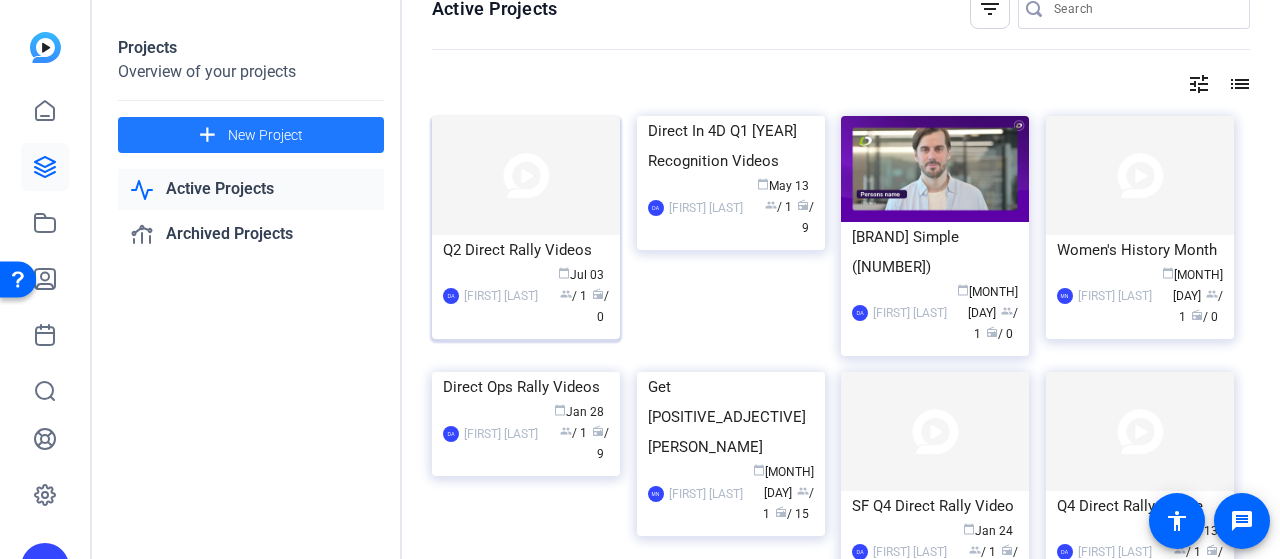 scroll, scrollTop: 0, scrollLeft: 0, axis: both 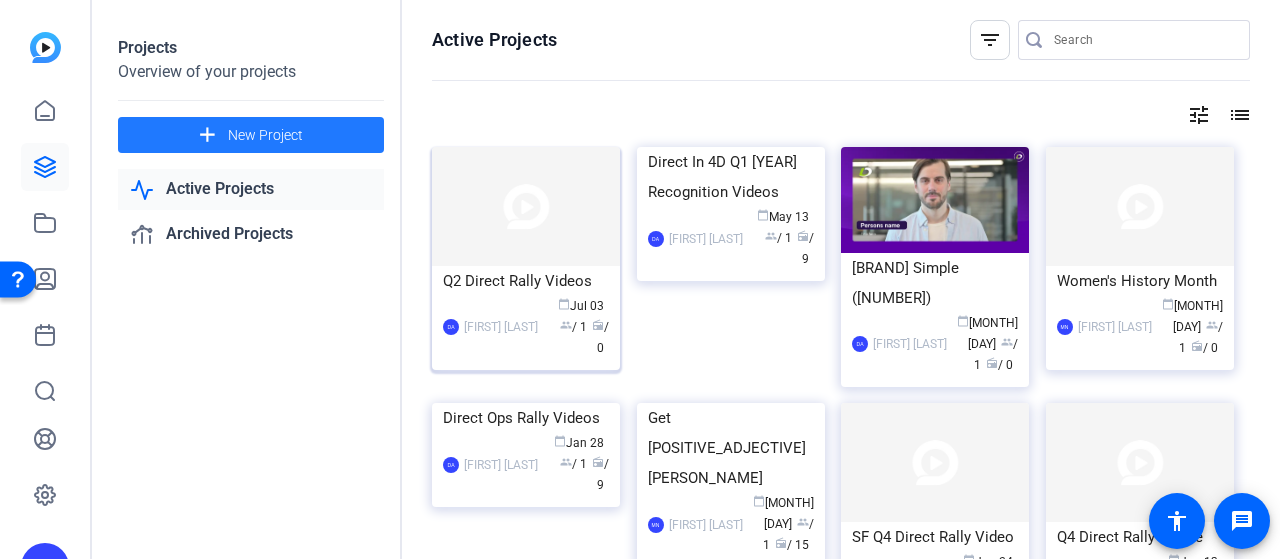 click at bounding box center (526, 206) 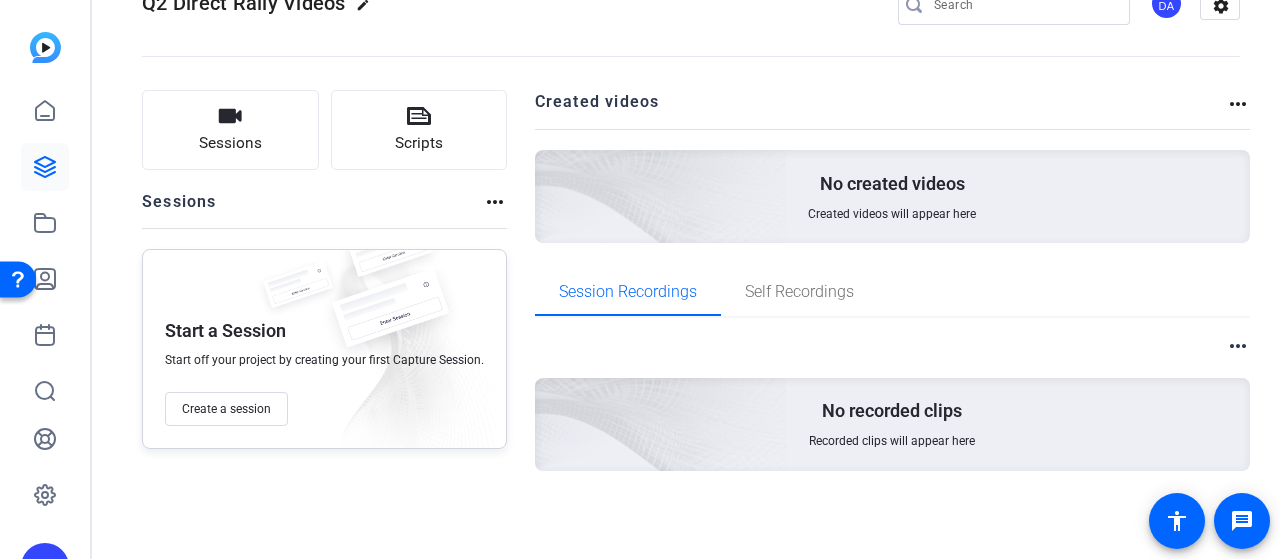 scroll, scrollTop: 0, scrollLeft: 0, axis: both 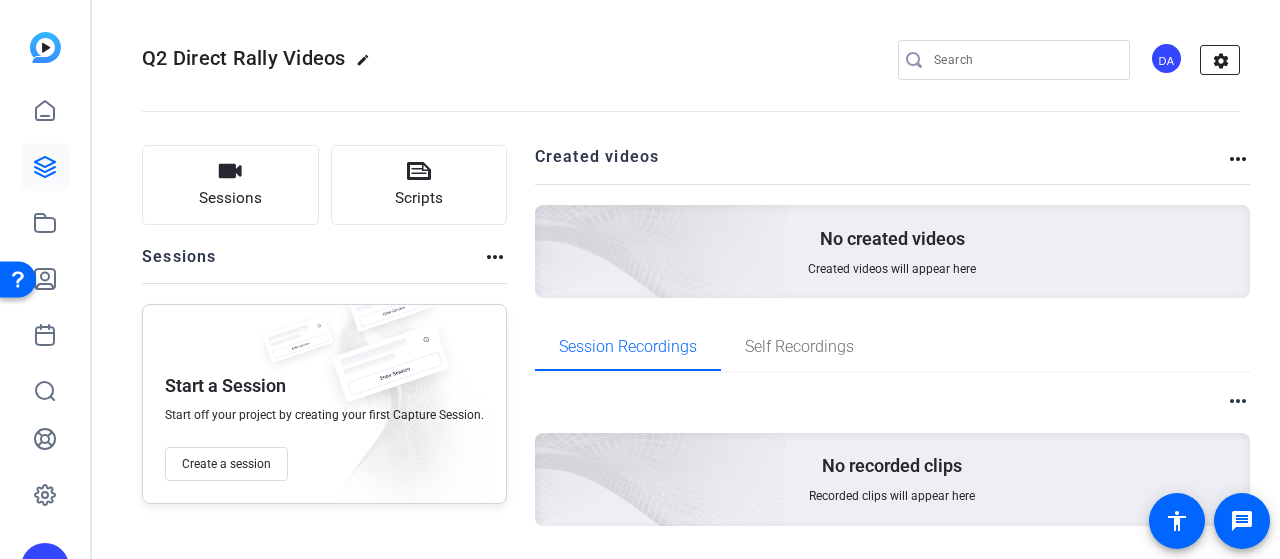 click on "settings" at bounding box center (1221, 61) 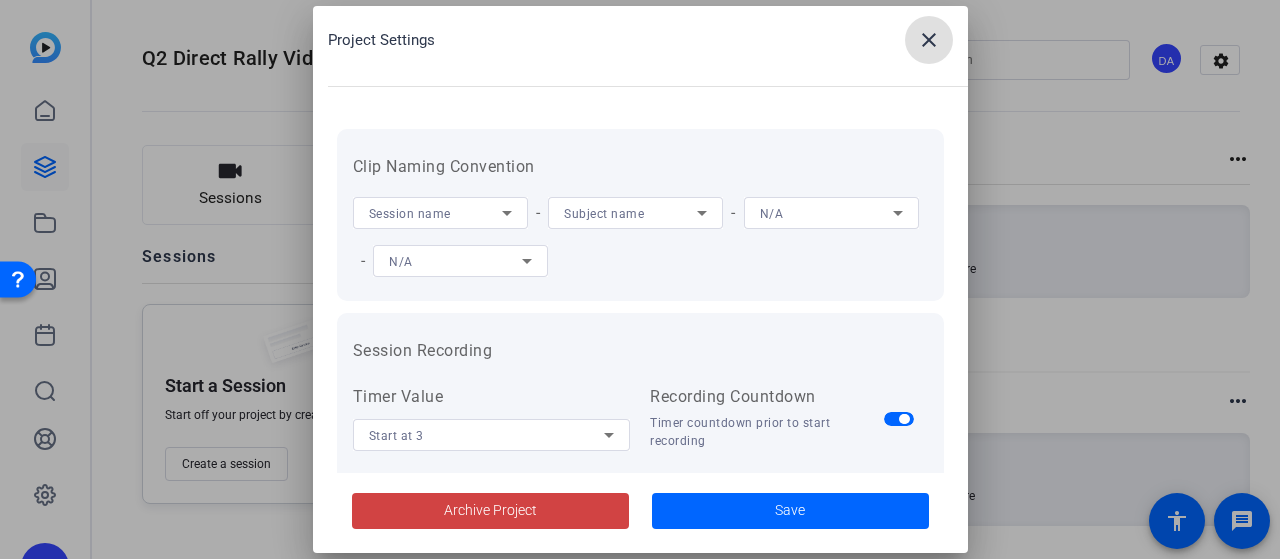 click at bounding box center (929, 40) 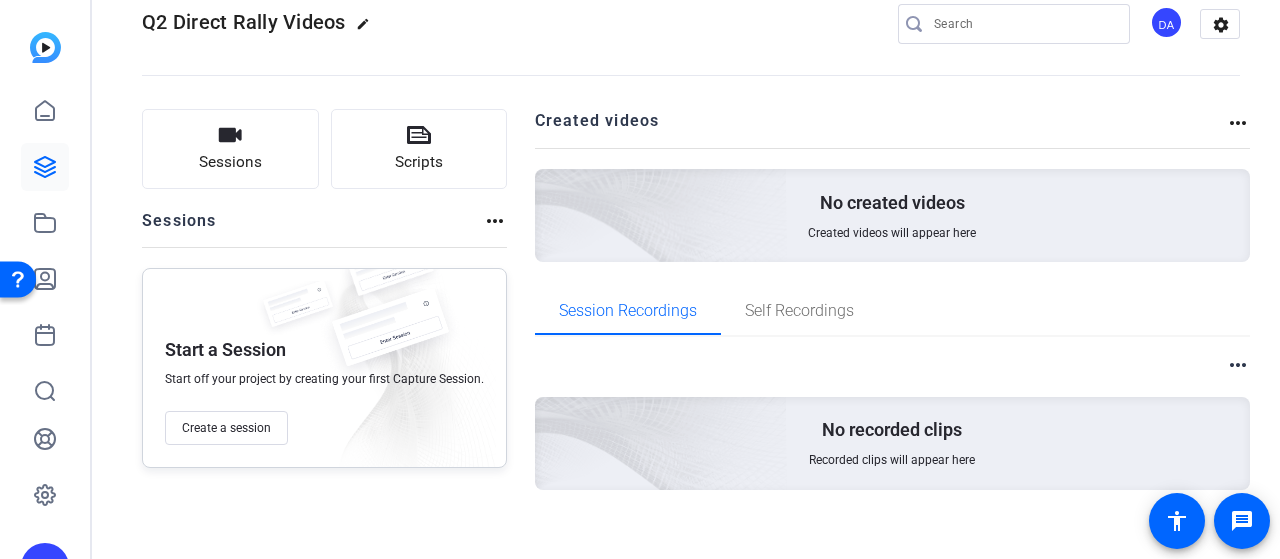 scroll, scrollTop: 55, scrollLeft: 0, axis: vertical 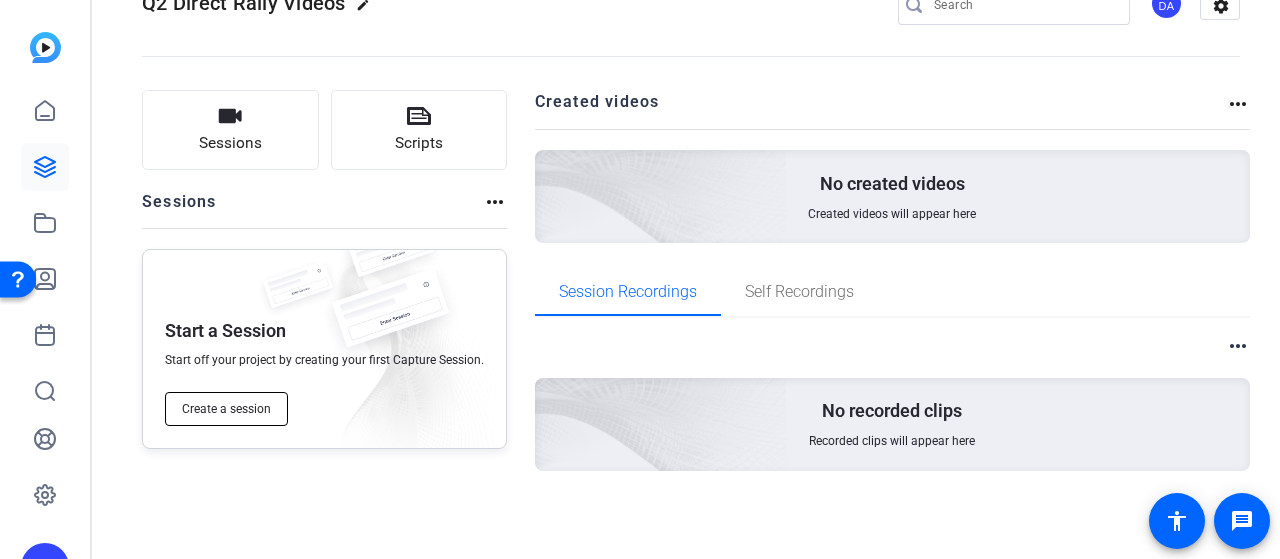 click on "Create a session" at bounding box center (226, 409) 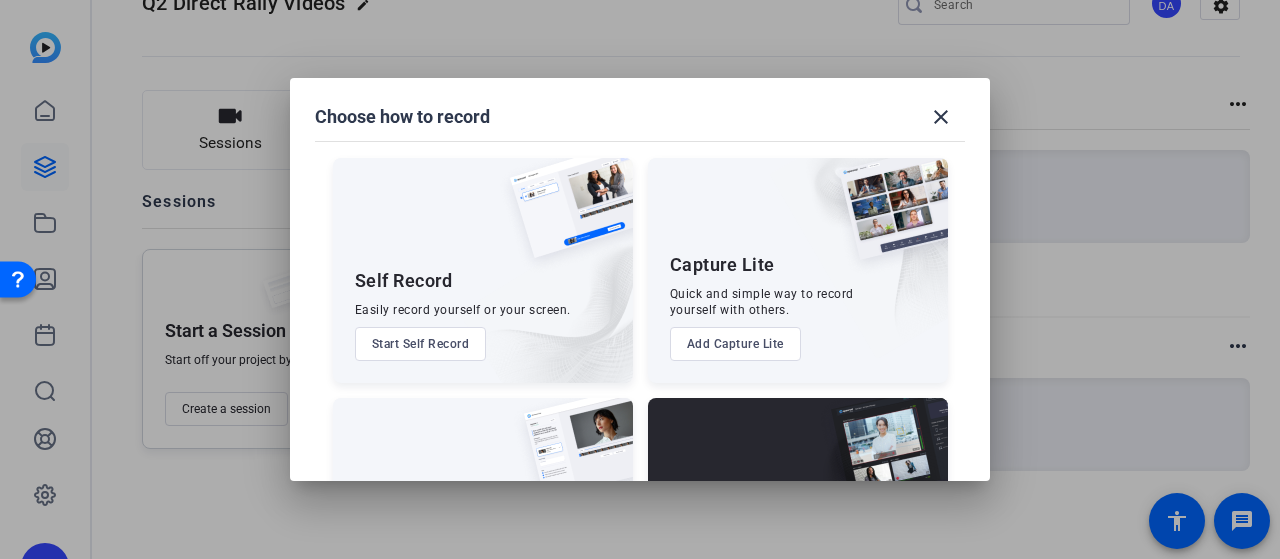 click on "Add Capture Lite" at bounding box center [421, 344] 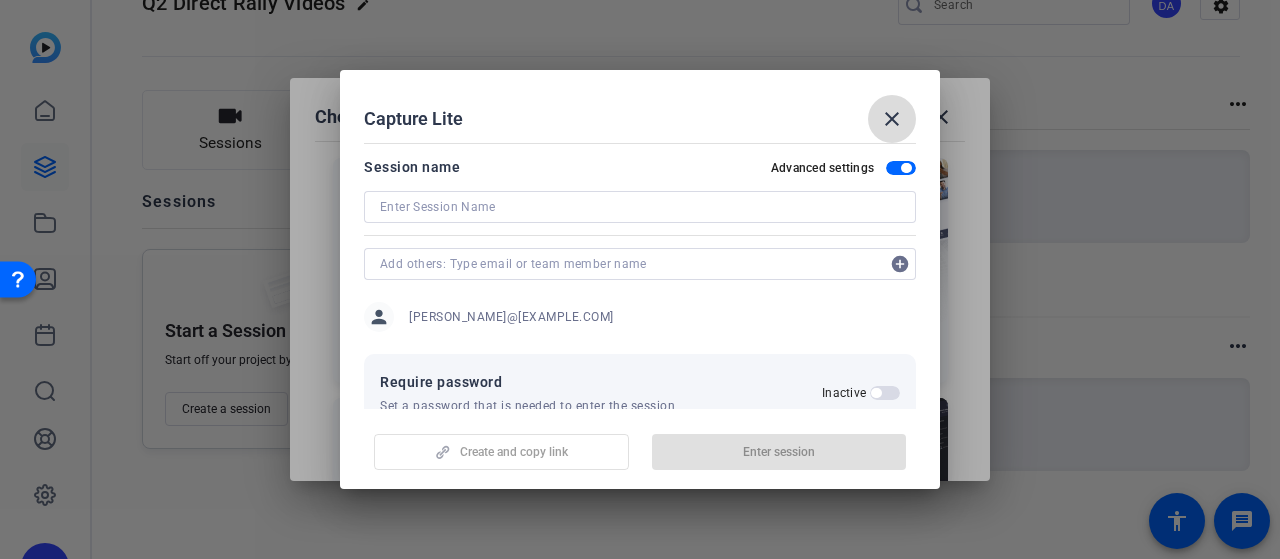 click on "close" at bounding box center (892, 119) 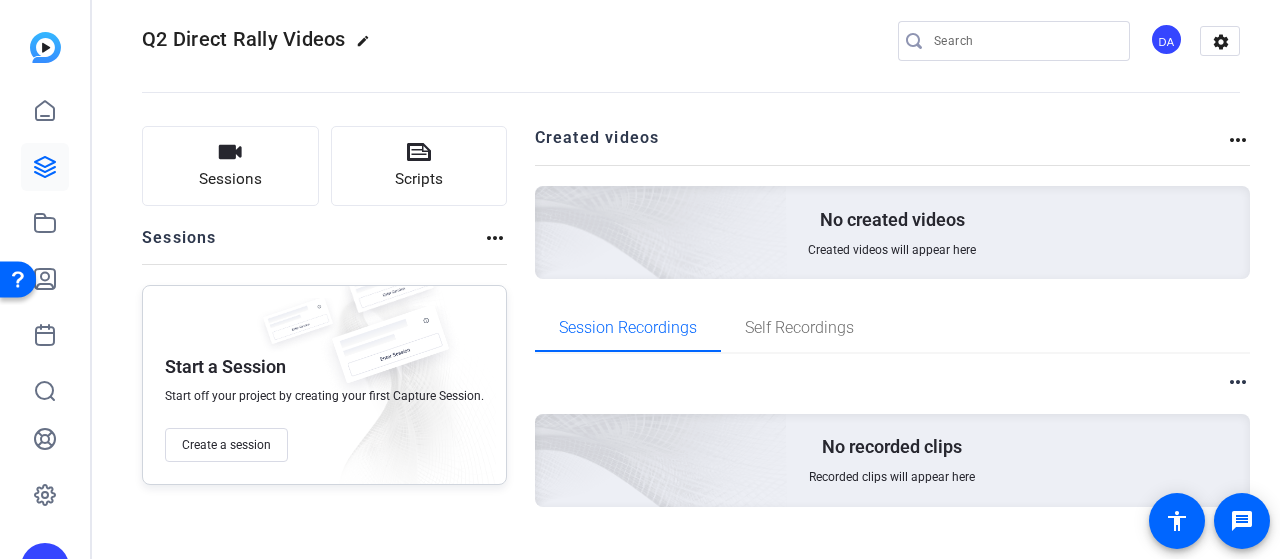 scroll, scrollTop: 0, scrollLeft: 0, axis: both 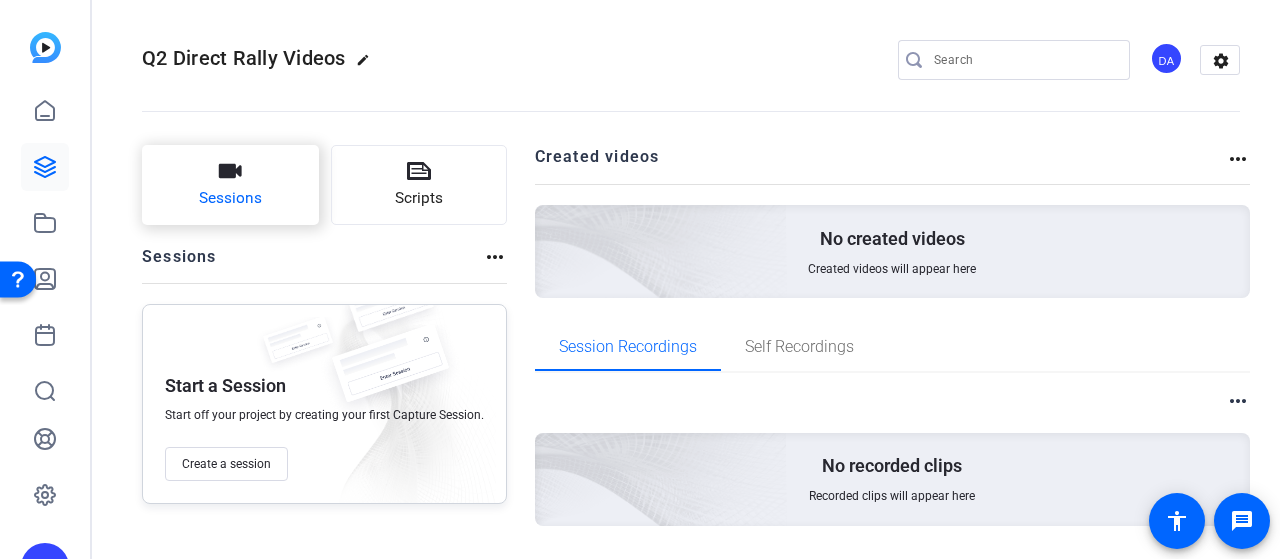 click on "Sessions" at bounding box center [230, 198] 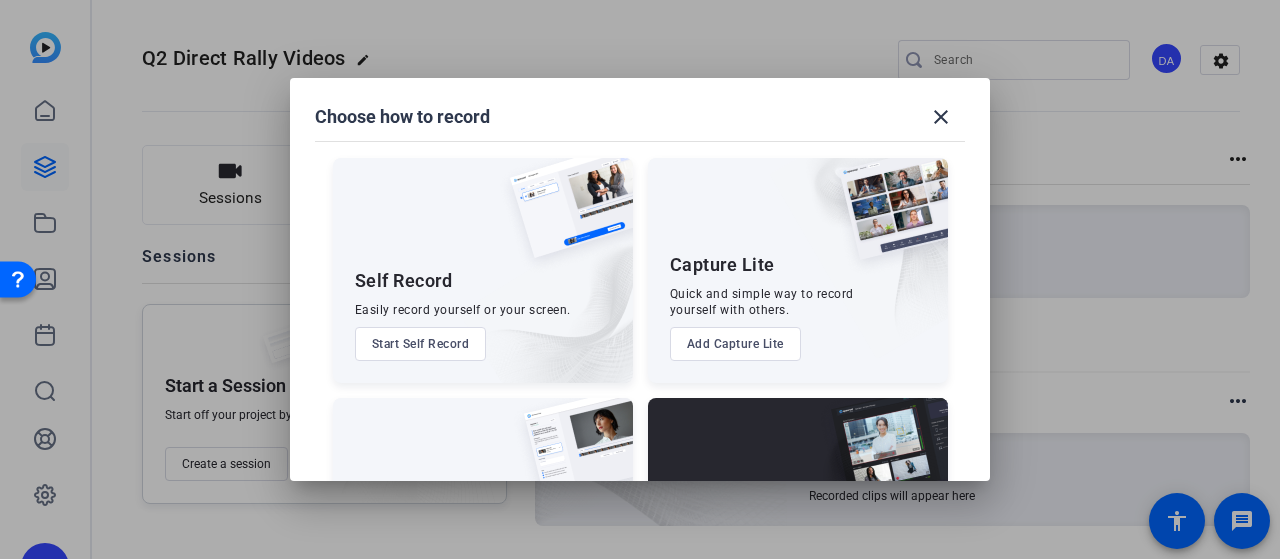 click on "Add Capture Lite" at bounding box center [421, 344] 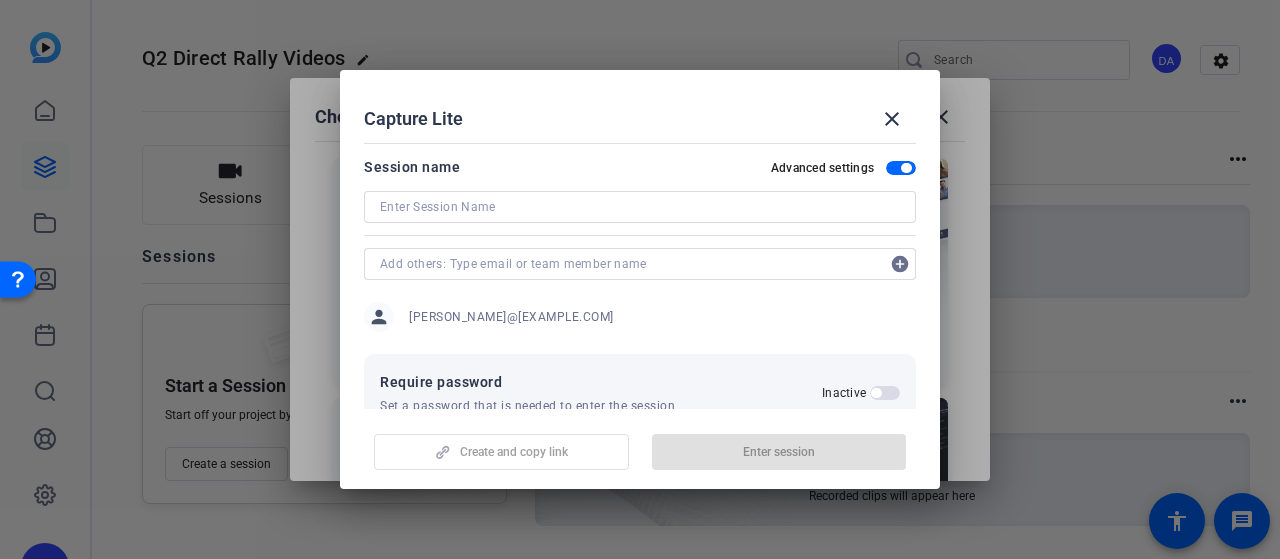 click at bounding box center (640, 207) 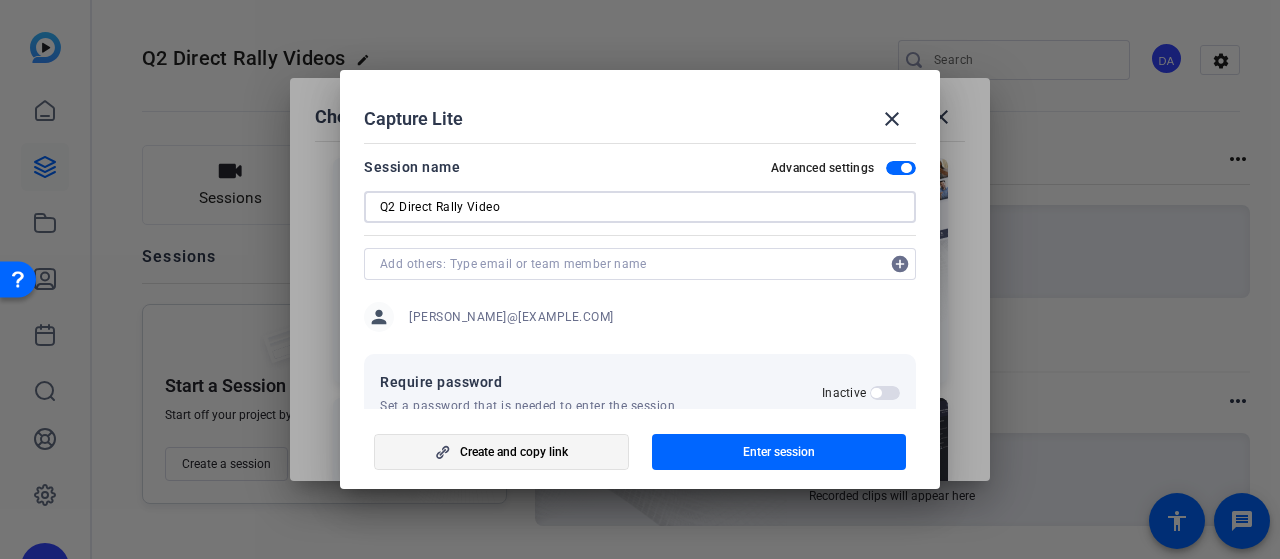 type on "Q2 Direct Rally Video" 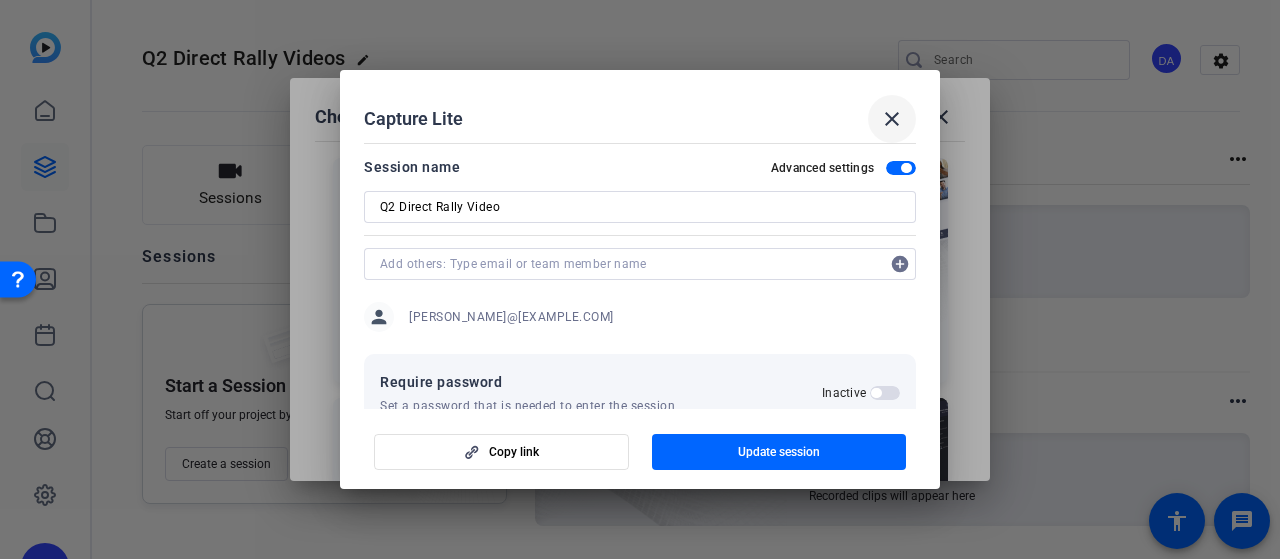 click on "close" at bounding box center (892, 119) 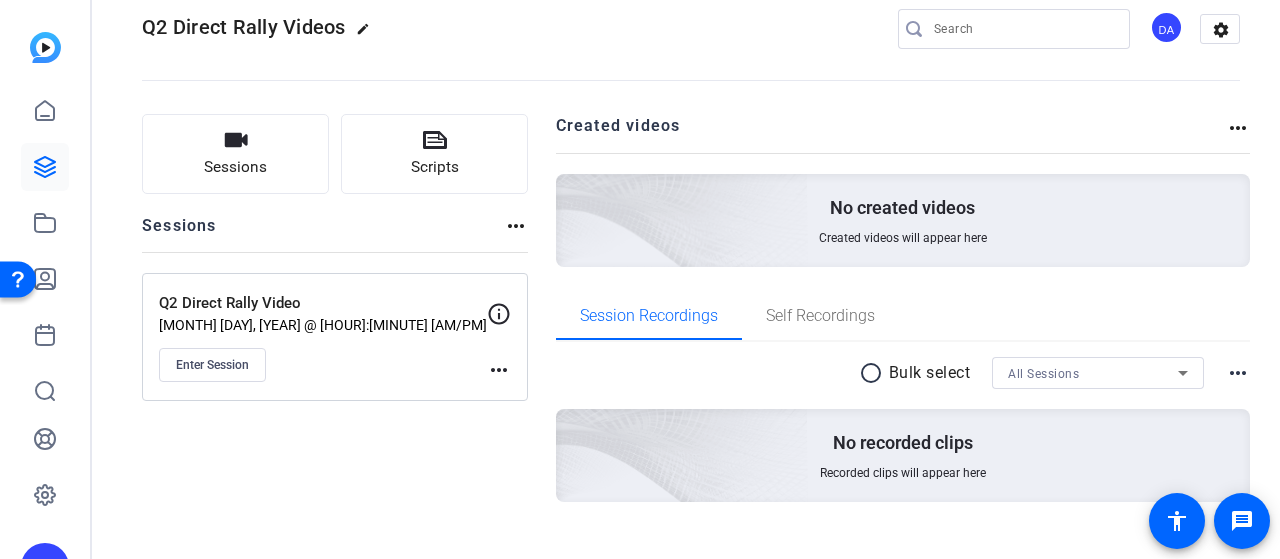 scroll, scrollTop: 62, scrollLeft: 0, axis: vertical 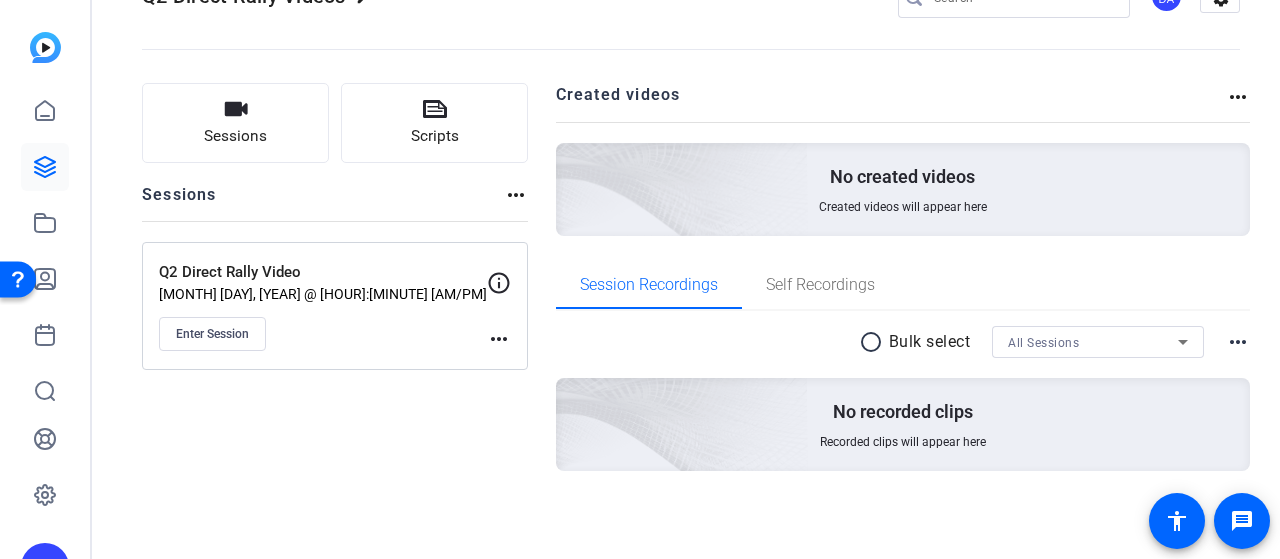 click on "more_horiz" at bounding box center (1238, 342) 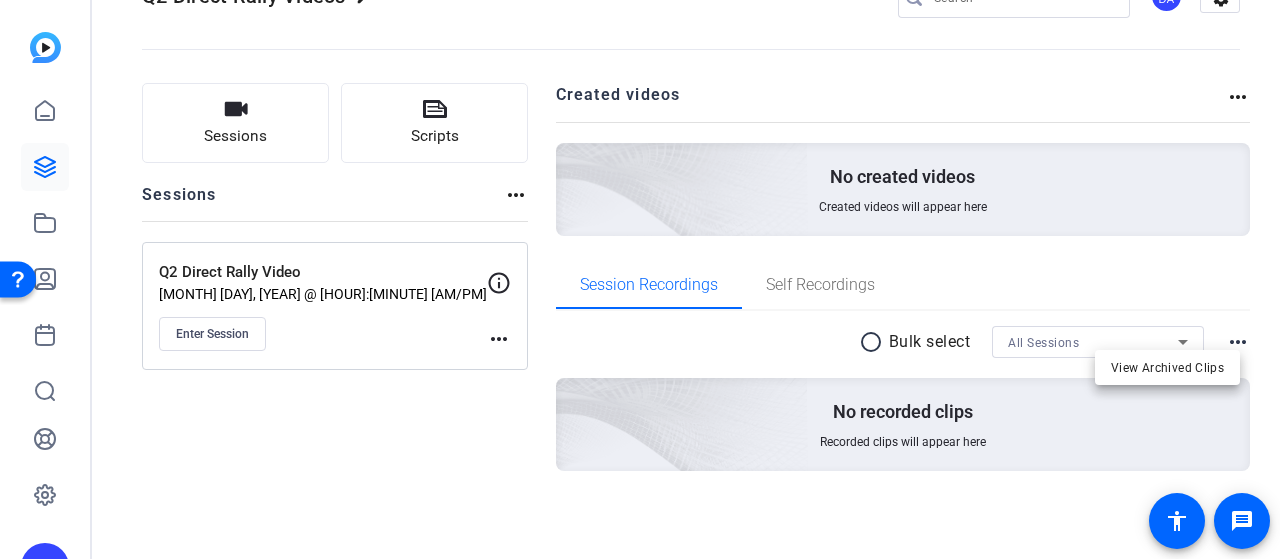 click at bounding box center [640, 279] 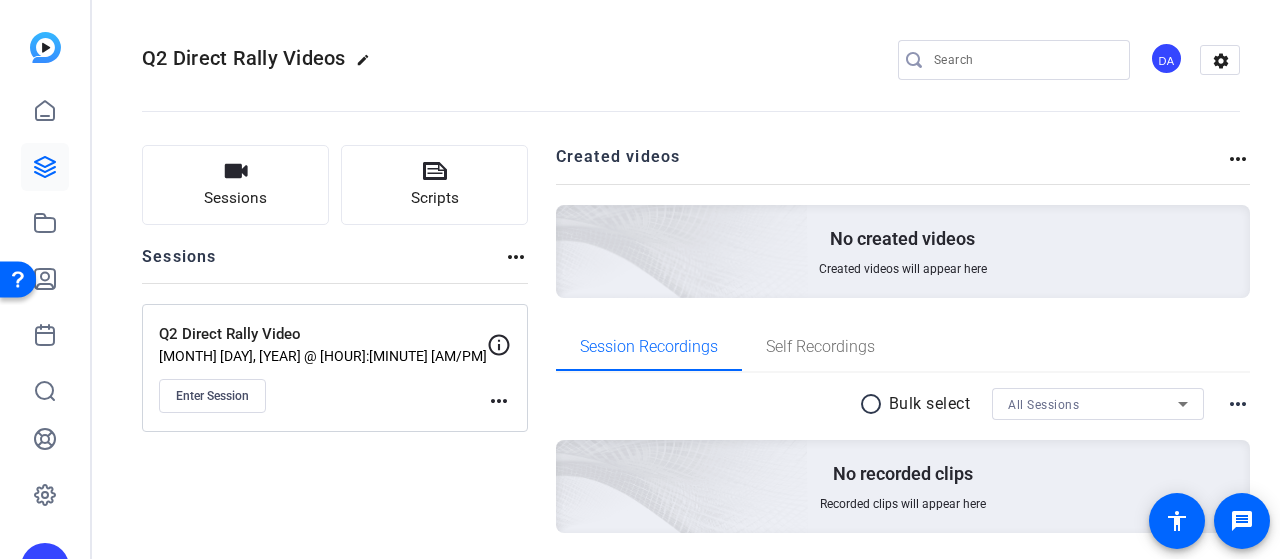 scroll, scrollTop: 62, scrollLeft: 0, axis: vertical 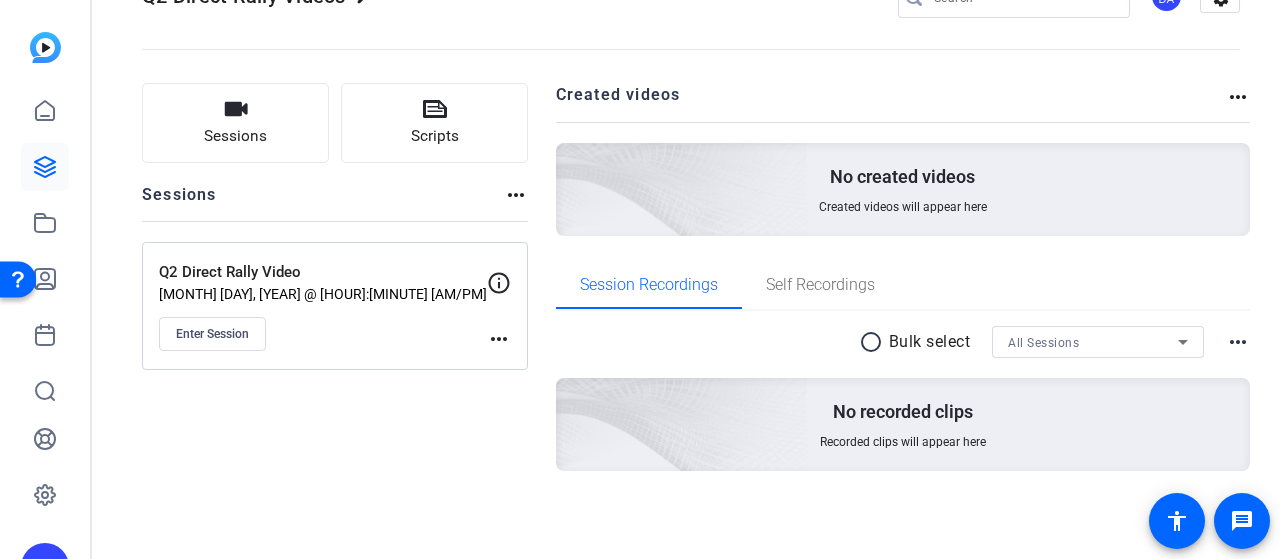 click on "more_horiz" at bounding box center [499, 339] 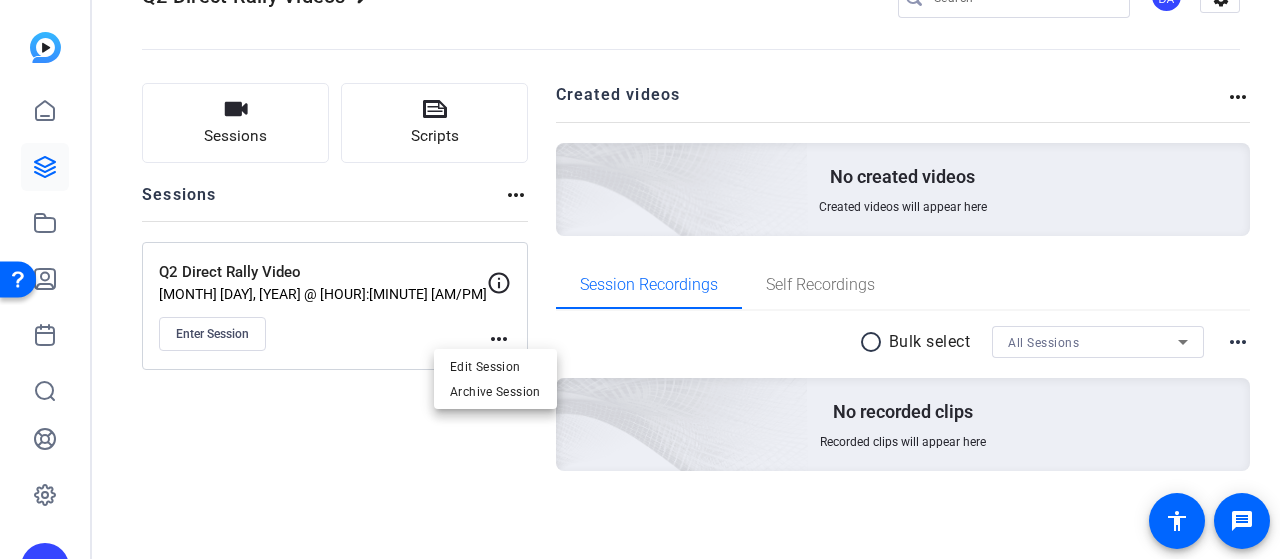 click at bounding box center [640, 279] 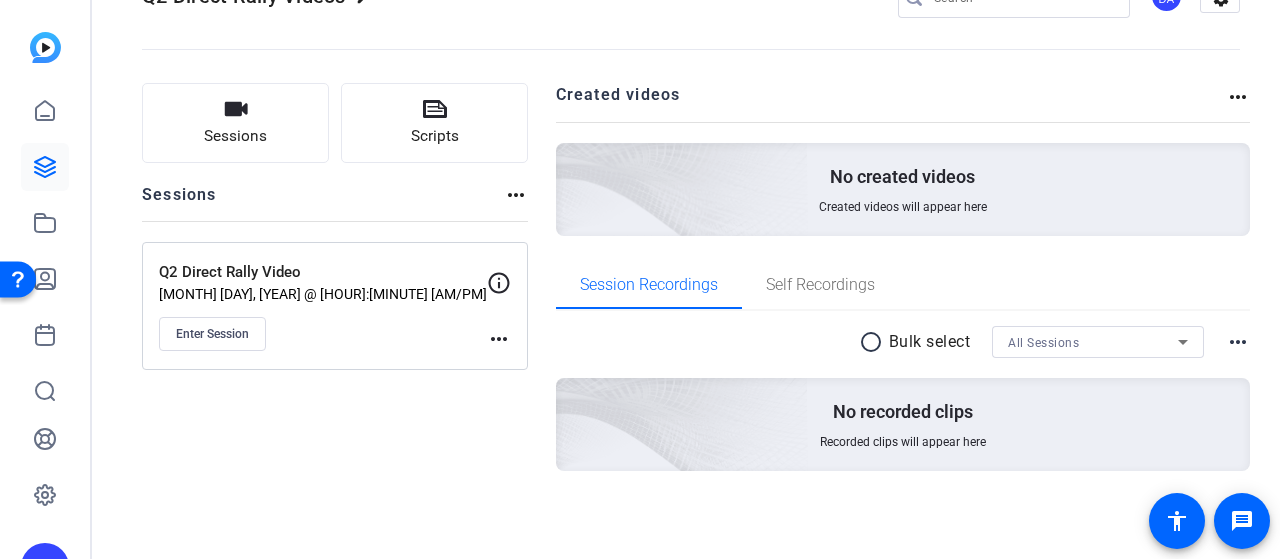 click on "[MONTH] [DAY], [YEAR] @ [HOUR]:[MINUTE] [AM/PM]" at bounding box center [323, 294] 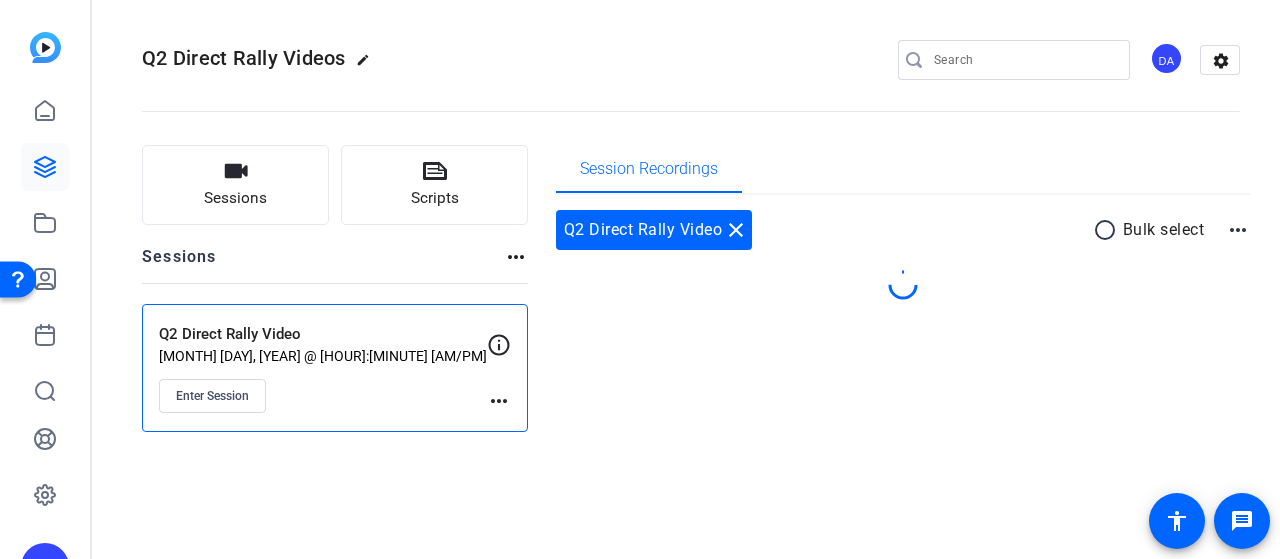 scroll, scrollTop: 0, scrollLeft: 0, axis: both 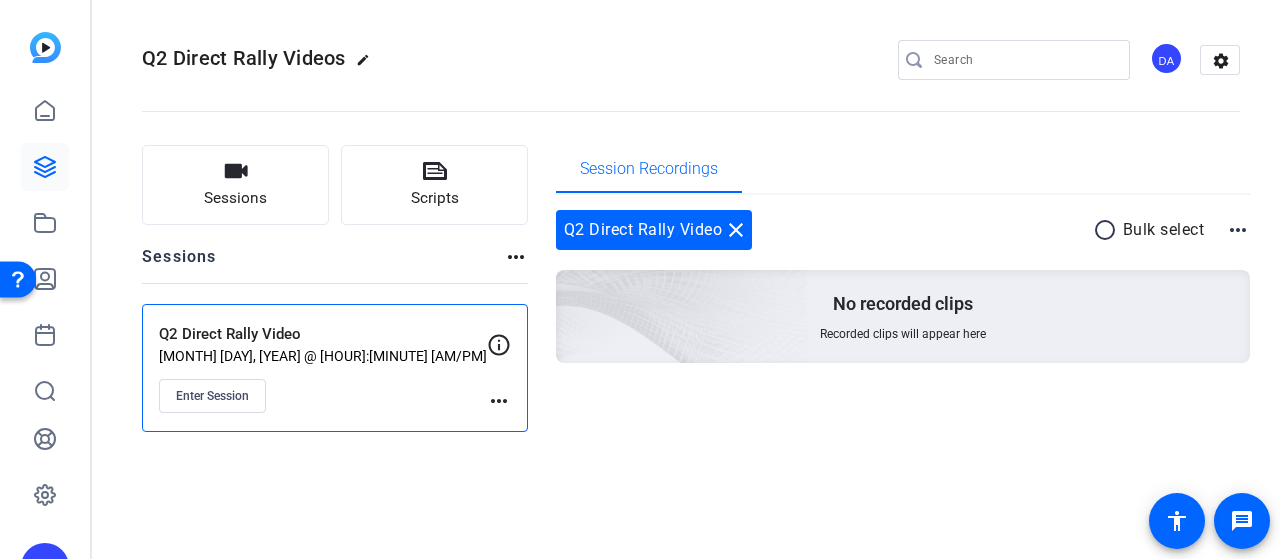 click on "Q2 Direct Rally Videos  edit
DA  settings
Sessions
Scripts  Sessions more_horiz  Q2 Direct Rally Video   Jul 03, 2025 @ 8:40 AM  Enter Session
more_horiz Session Recordings  Q2 Direct Rally Video  close radio_button_unchecked Bulk select more_horiz No recorded clips Recorded clips will appear here" at bounding box center [691, 279] 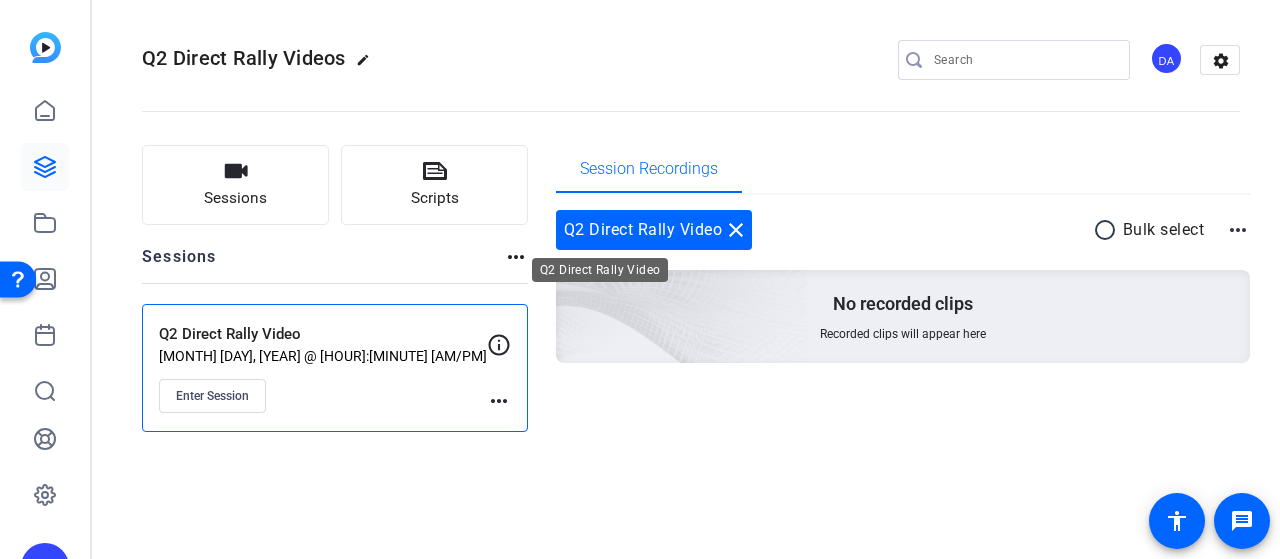 click on "close" at bounding box center (736, 230) 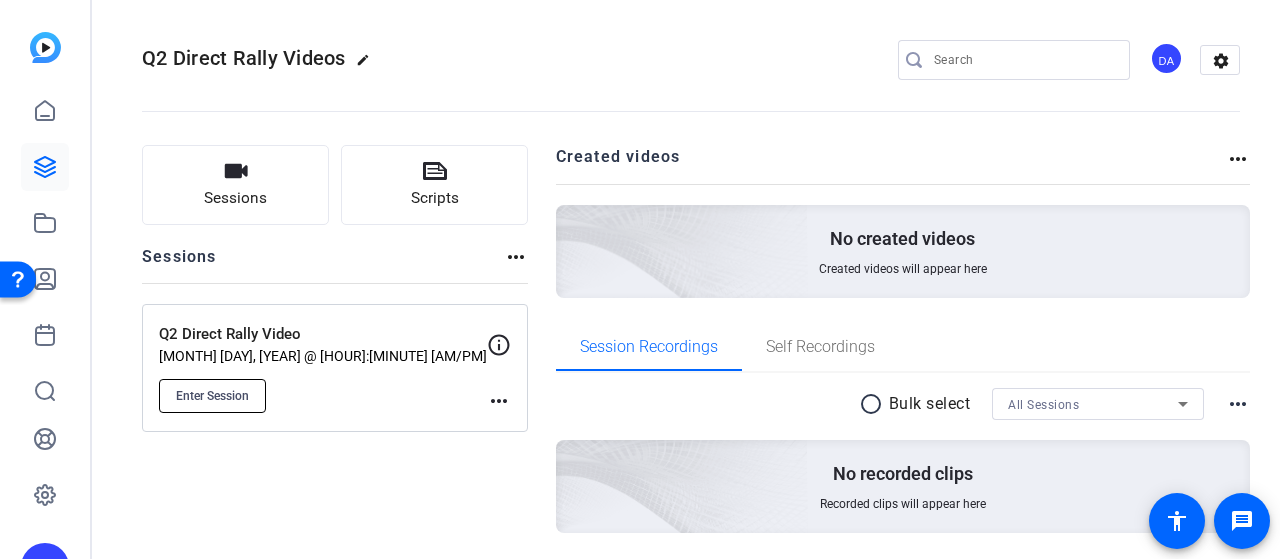 click on "Enter Session" at bounding box center [212, 396] 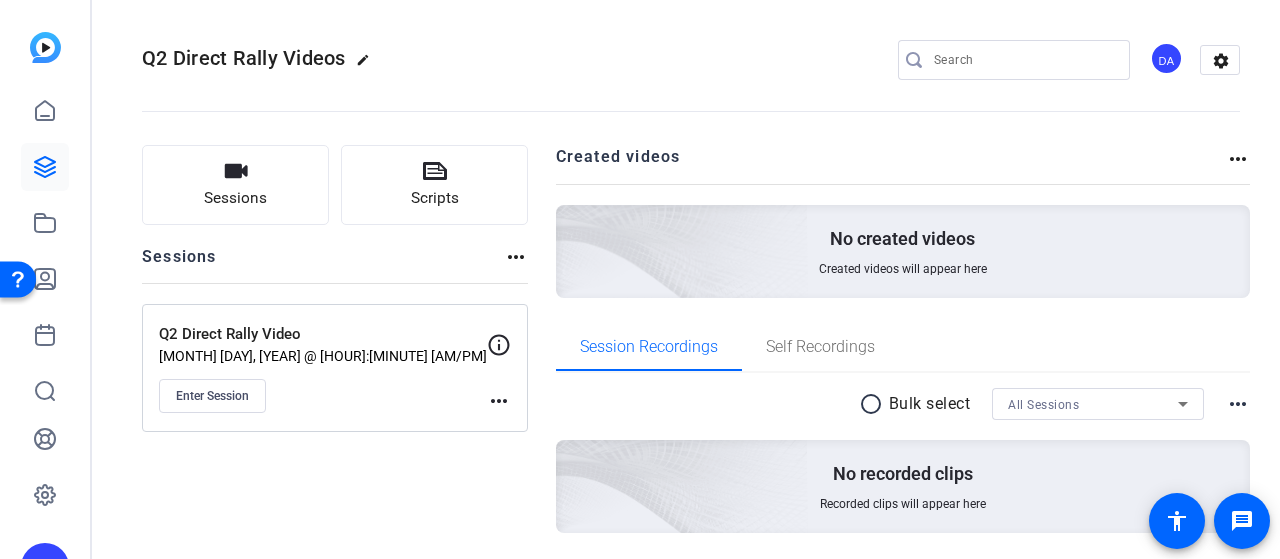 click on "more_horiz" at bounding box center (499, 401) 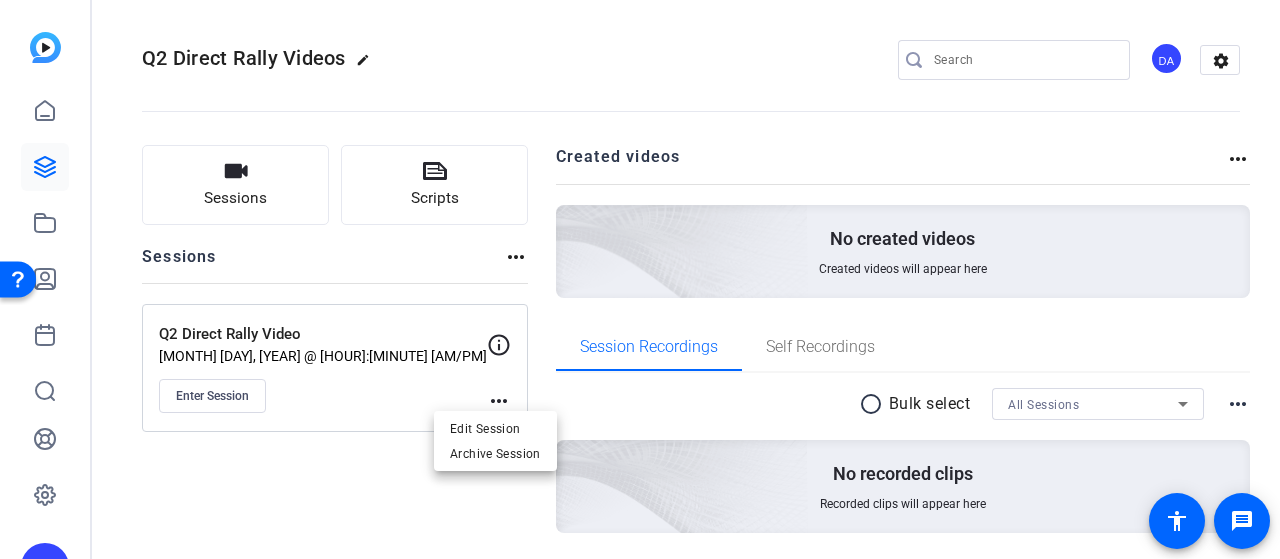 click at bounding box center (640, 279) 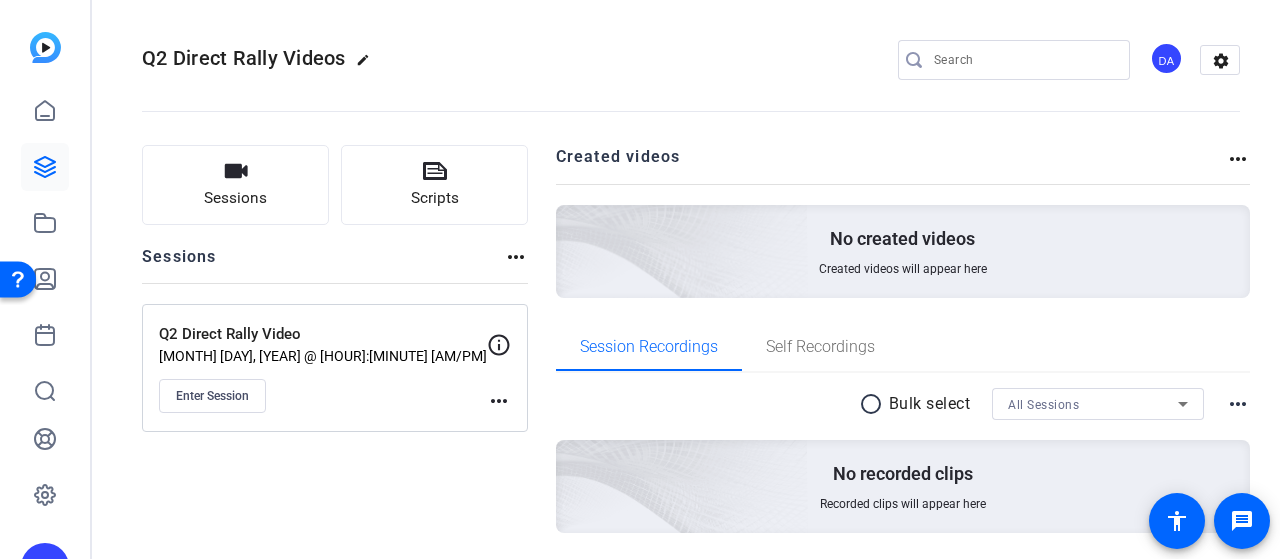 click on "Q2 Direct Rally Video" at bounding box center [296, 334] 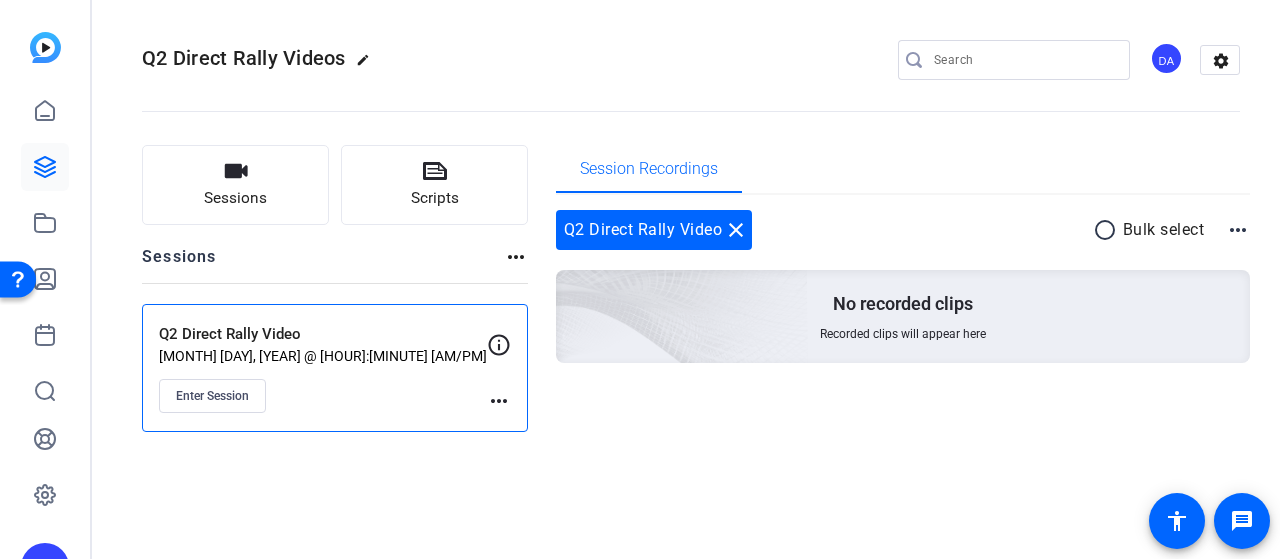 click on "more_horiz" at bounding box center [516, 257] 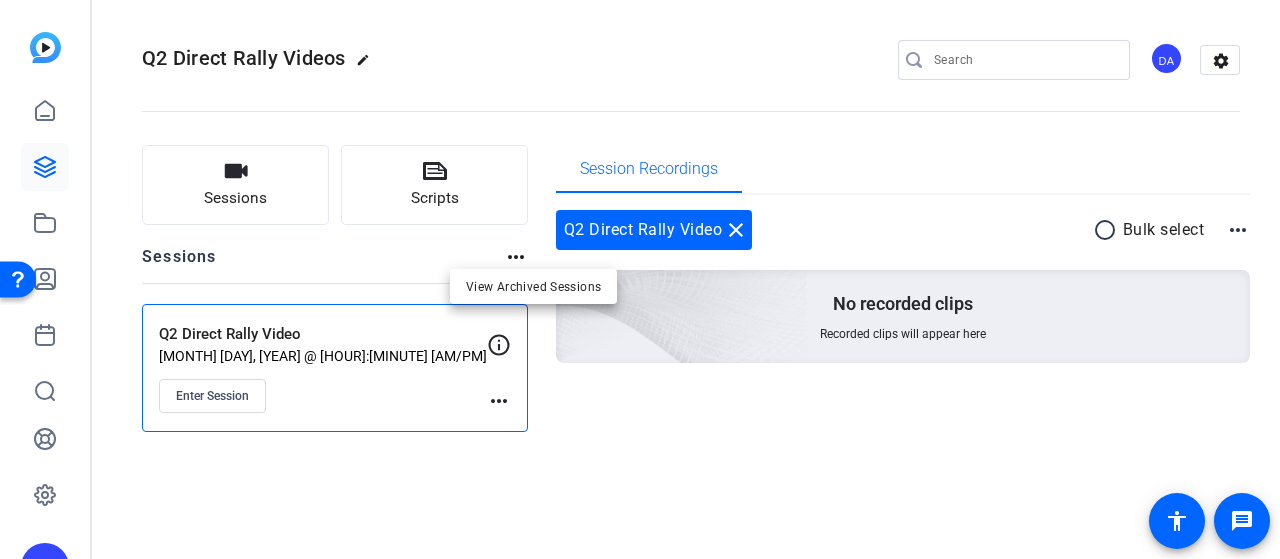 click at bounding box center [640, 279] 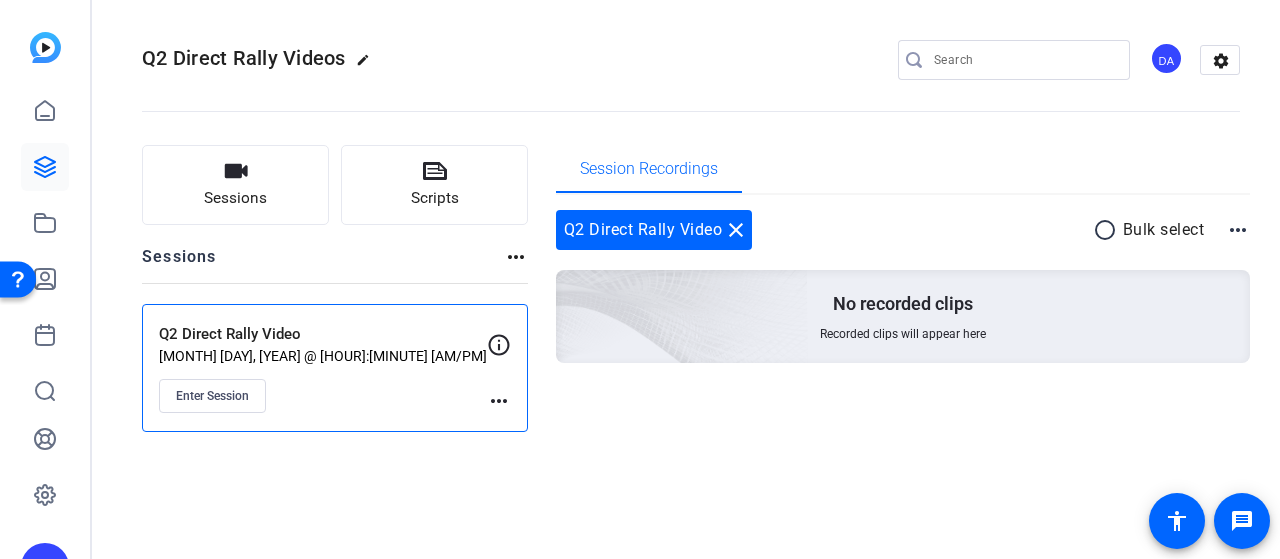 click on "Q2 Direct Rally Video [MONTH] [DAY], [YEAR] @ [HOUR]:[MINUTE] [AM/PM] Enter Session more_horiz" at bounding box center (335, 368) 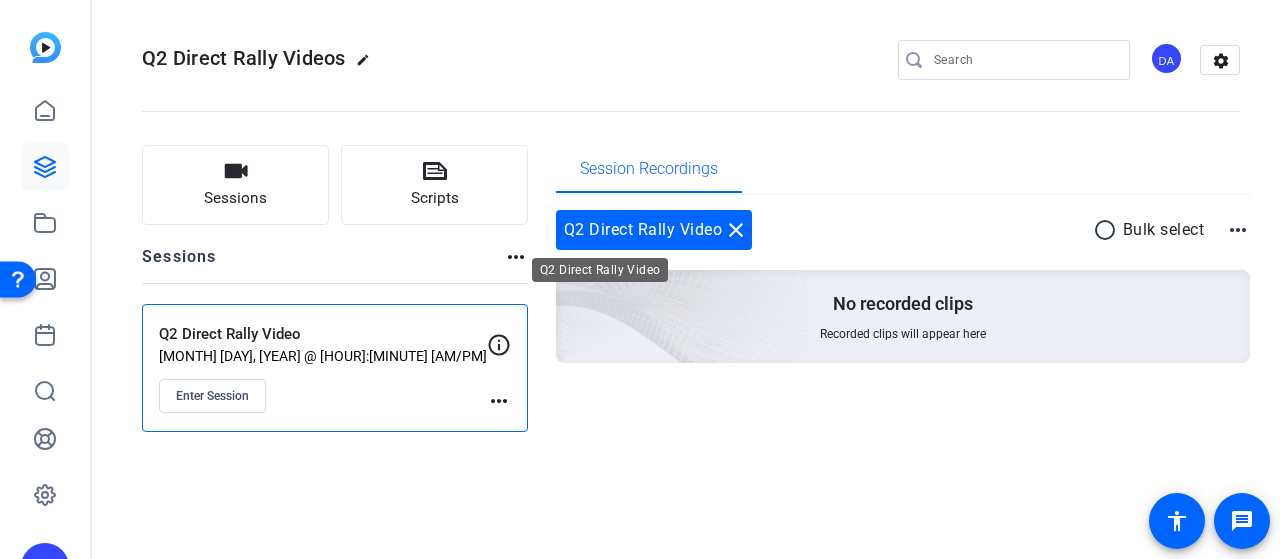click on "close" at bounding box center (736, 230) 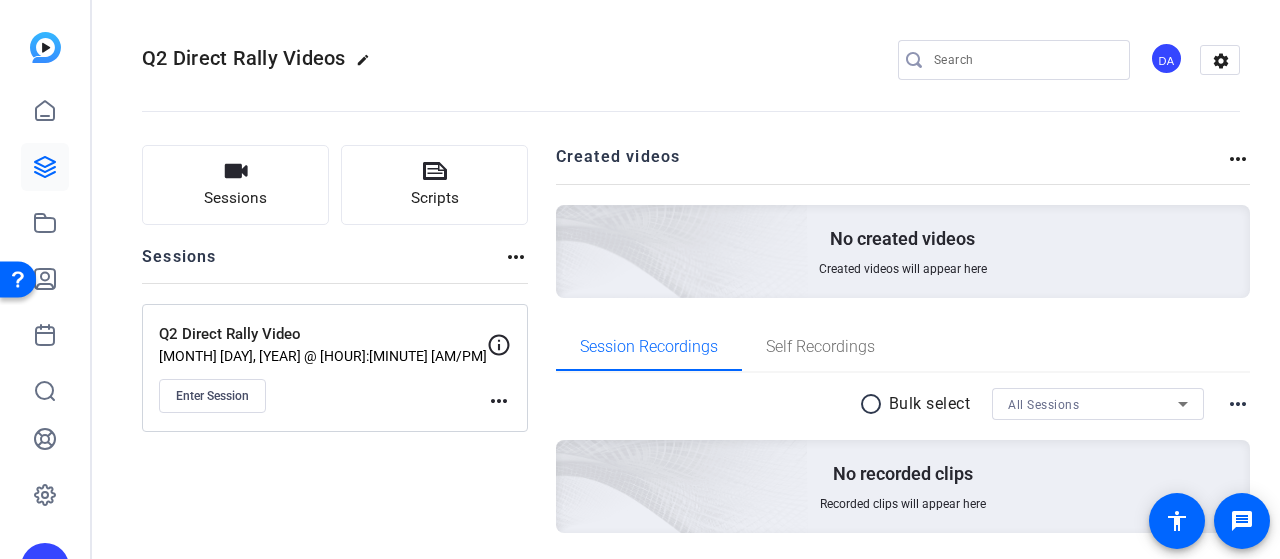 click at bounding box center (45, 167) 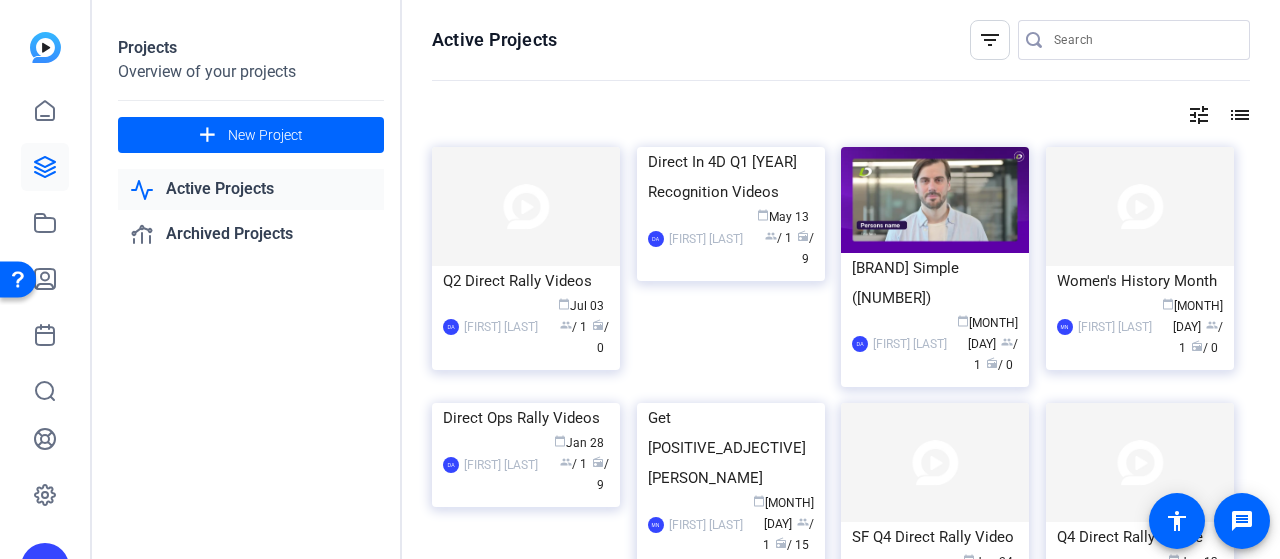 click at bounding box center (526, 206) 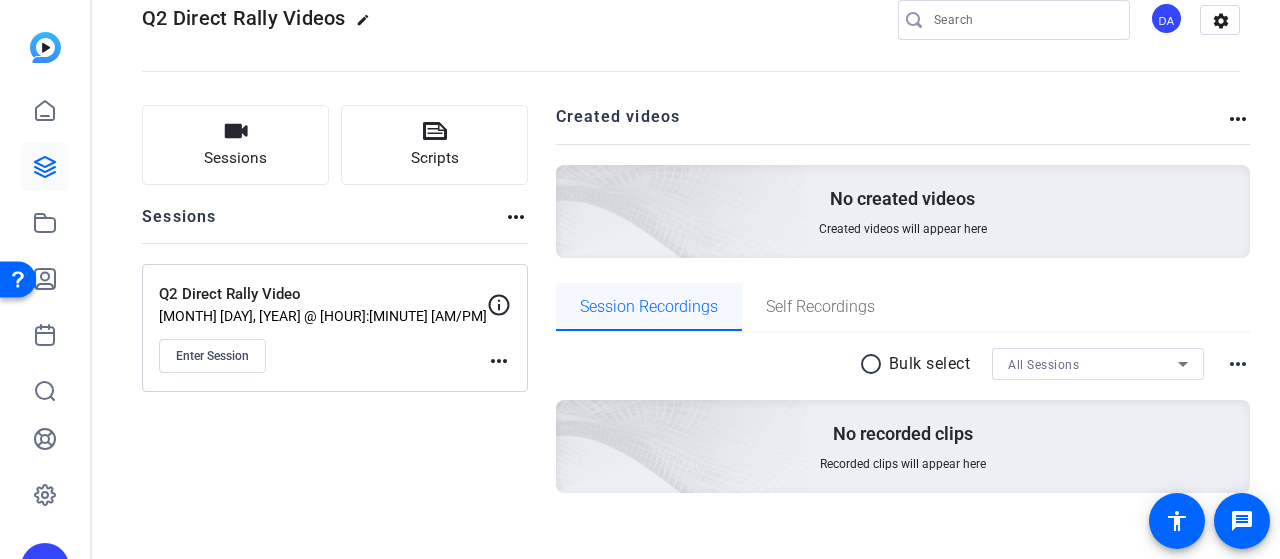 scroll, scrollTop: 62, scrollLeft: 0, axis: vertical 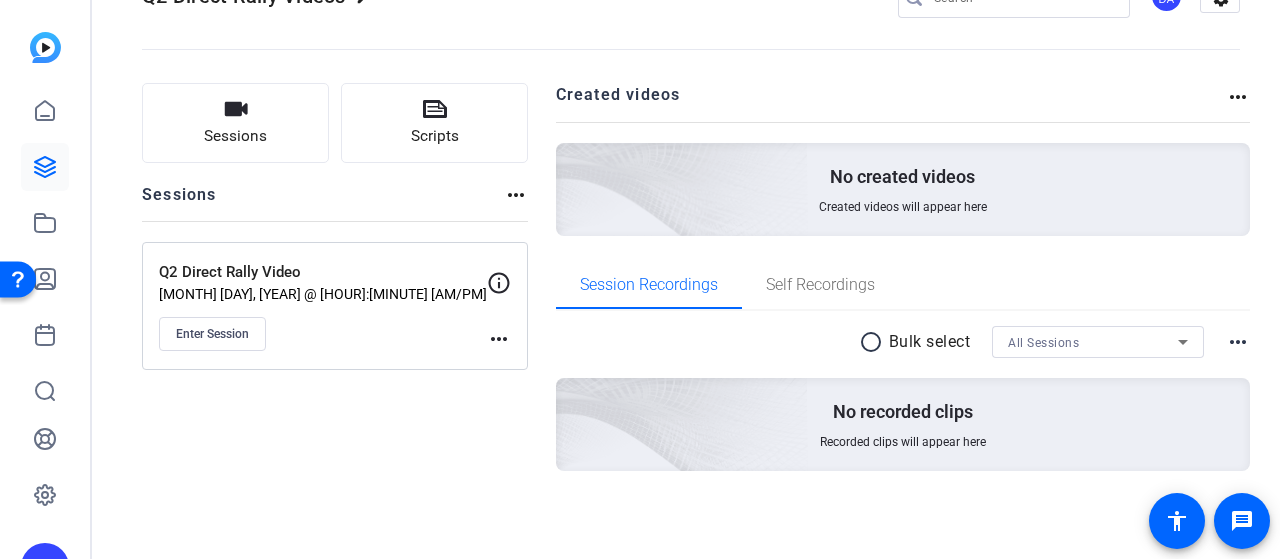 click on "more_horiz" at bounding box center (1238, 342) 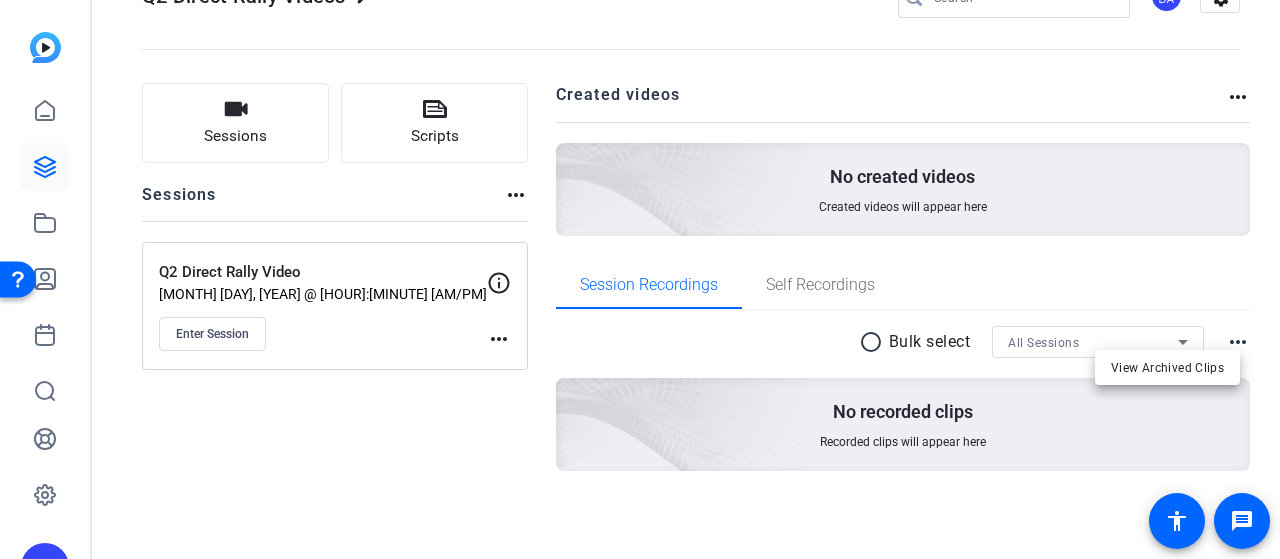 drag, startPoint x: 1214, startPoint y: 231, endPoint x: 1158, endPoint y: 245, distance: 57.72348 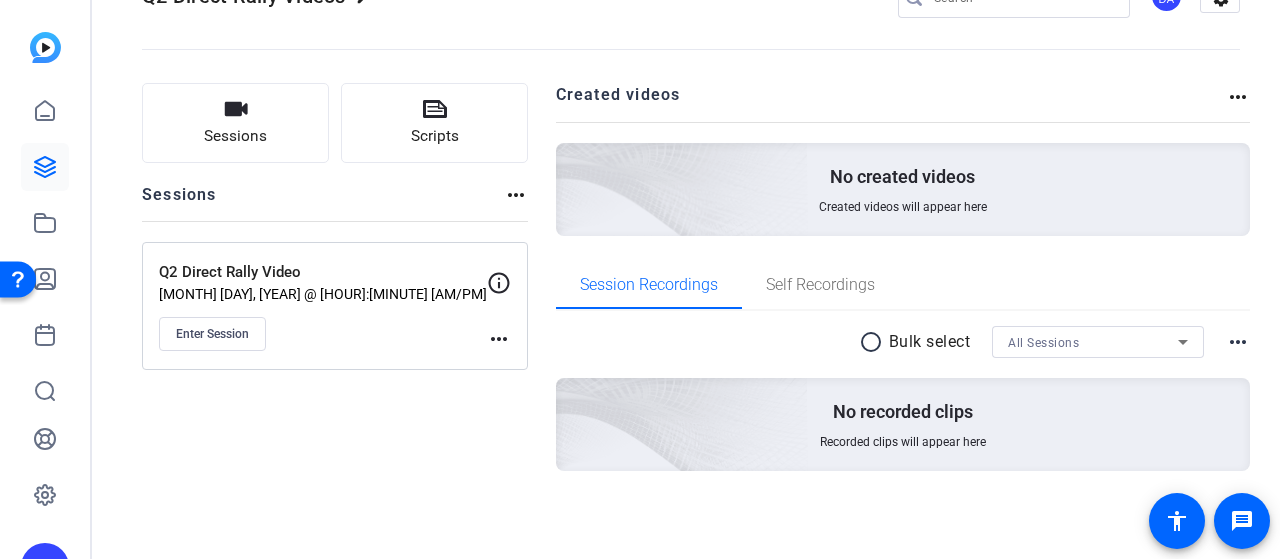 click on "more_horiz" at bounding box center [1238, 97] 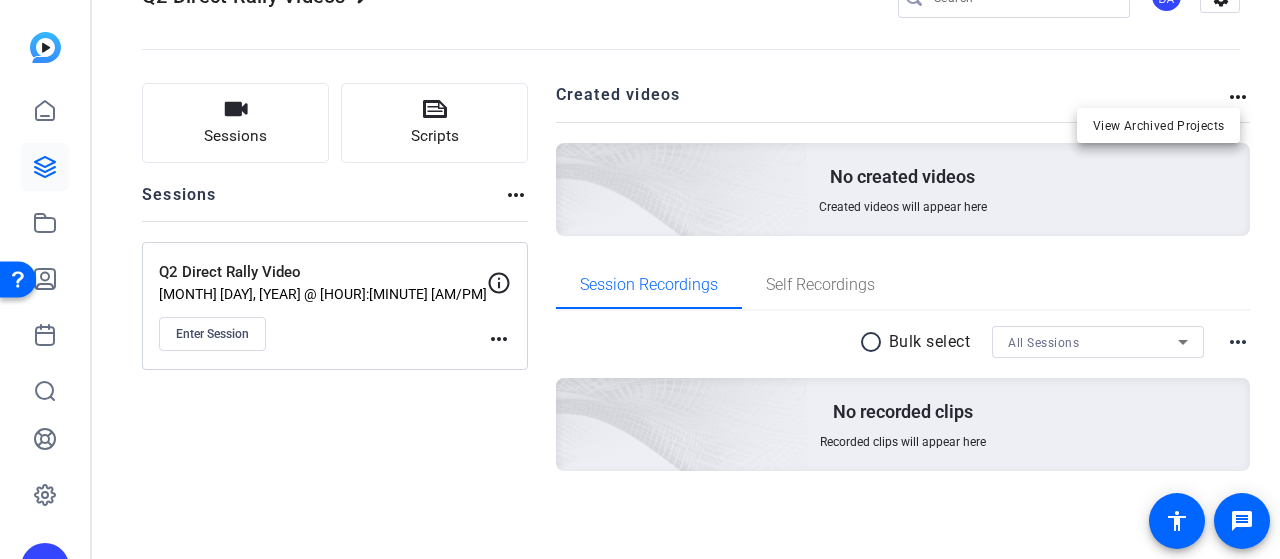 click at bounding box center [640, 279] 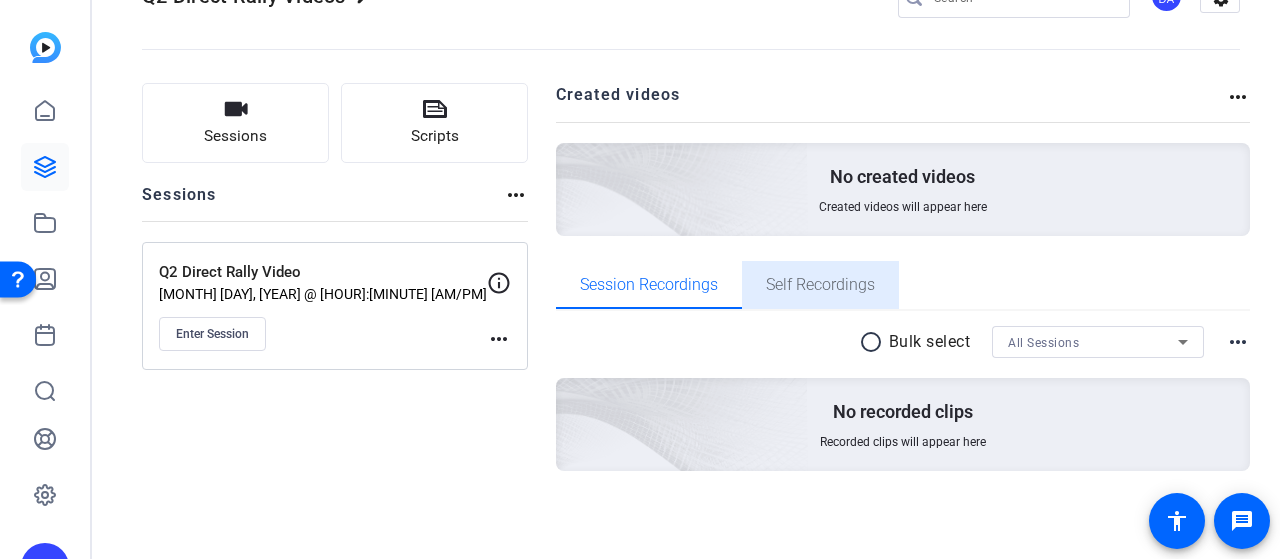 click on "Self Recordings" at bounding box center [820, 285] 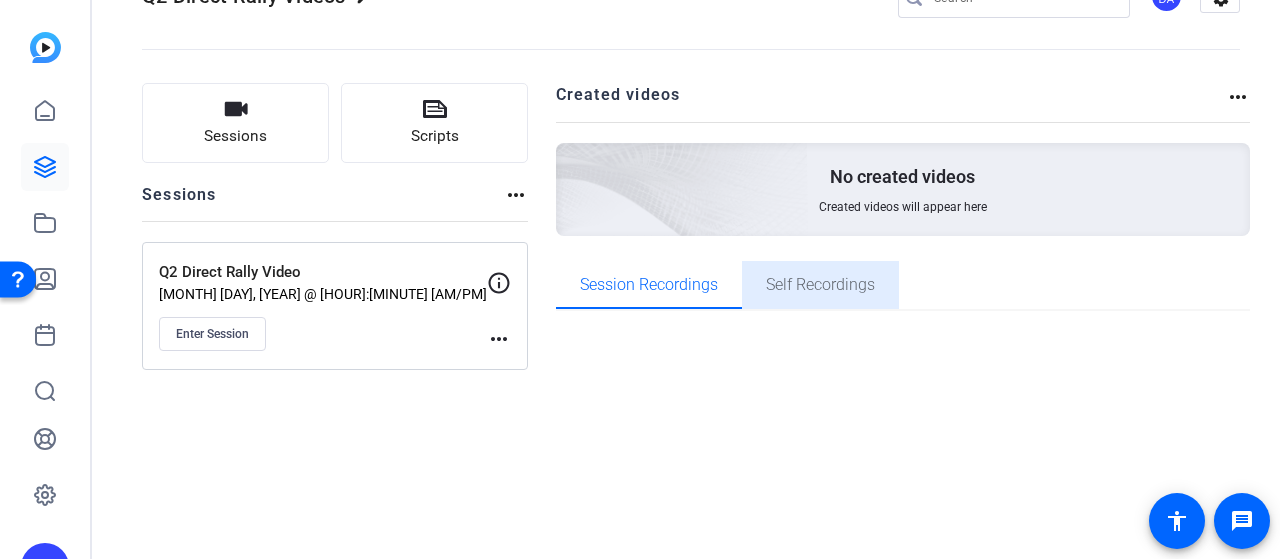 scroll, scrollTop: 0, scrollLeft: 0, axis: both 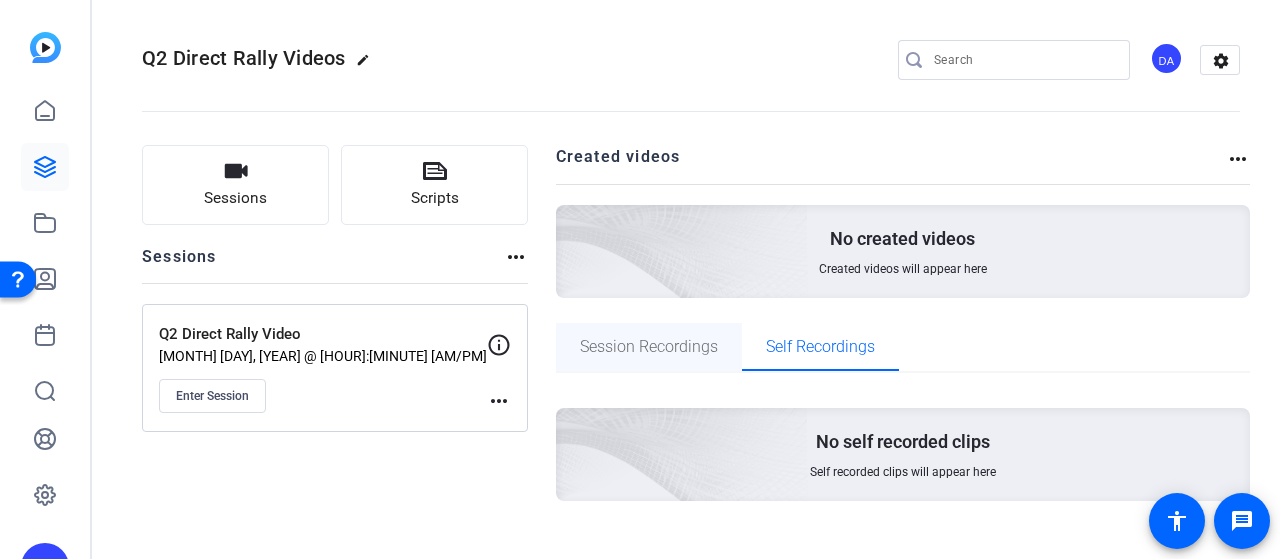 click on "Session Recordings" at bounding box center [649, 347] 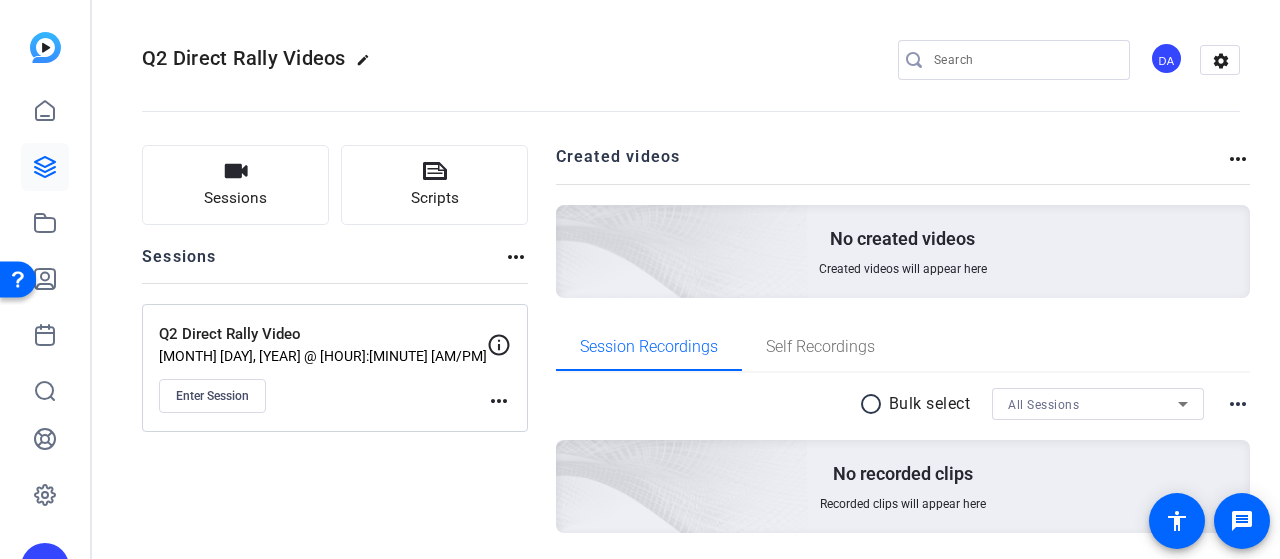click on "Sessions Scripts Sessions more_horiz Q2 Direct Rally Video Jul 03, 2025 @ 8:40 AM Enter Session more_horiz Created videos more_horiz No created videos Created videos will appear here Session Recordings Self Recordings radio_button_unchecked Bulk select All Sessions more_horiz No recorded clips Recorded clips will appear here" at bounding box center [691, 371] 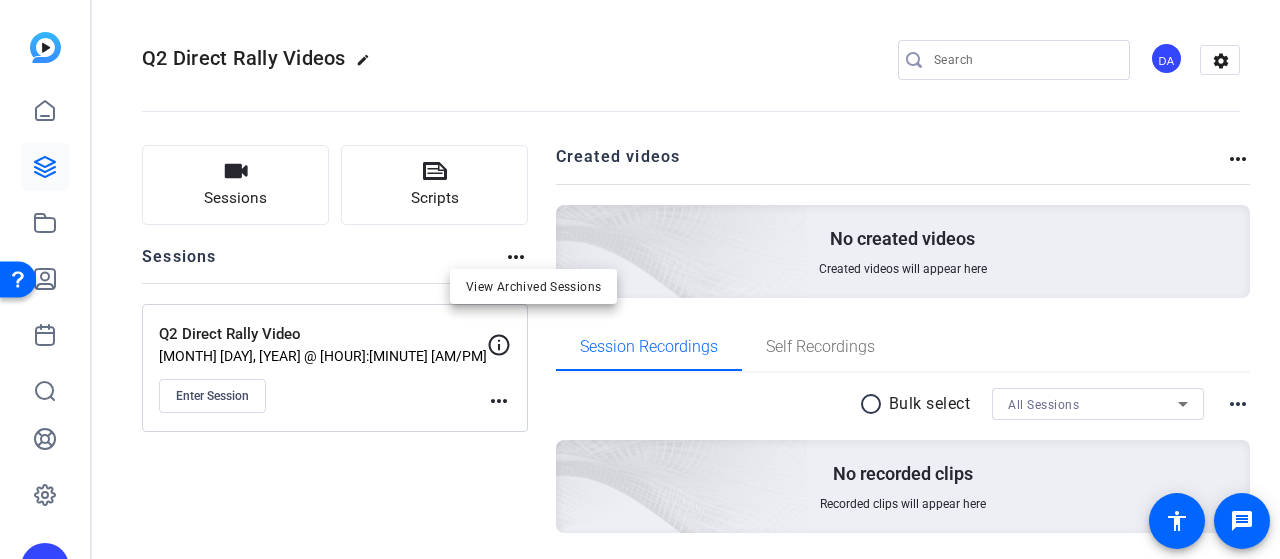 click at bounding box center [640, 279] 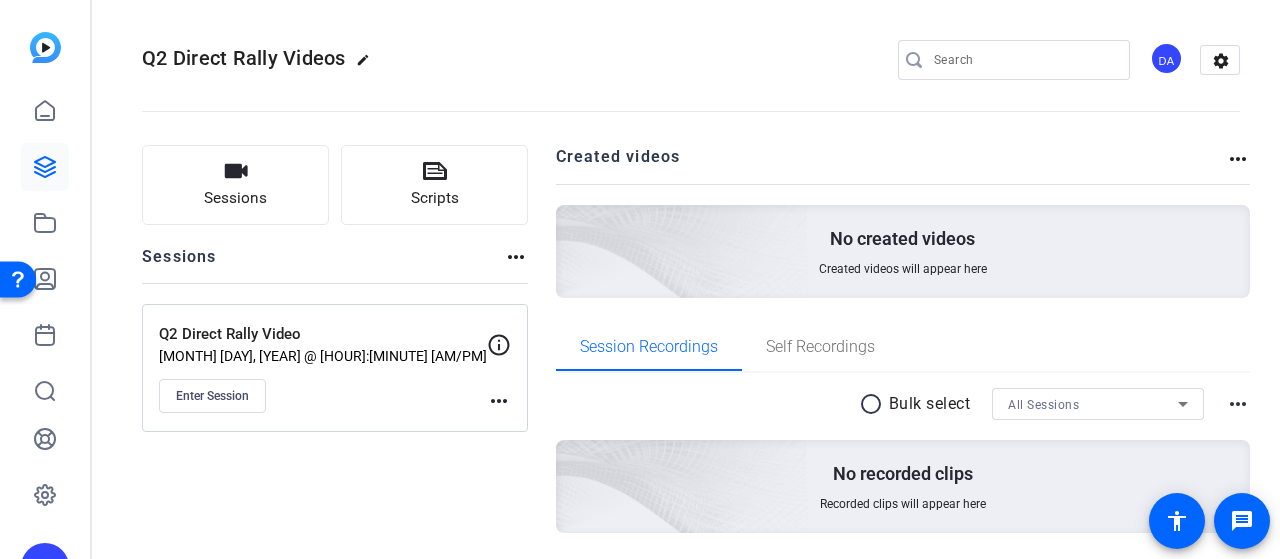 click on "Q2 Direct Rally Video [MONTH] [DAY], [YEAR] @ [HOUR]:[MINUTE] [AM/PM] Enter Session more_horiz" at bounding box center [335, 368] 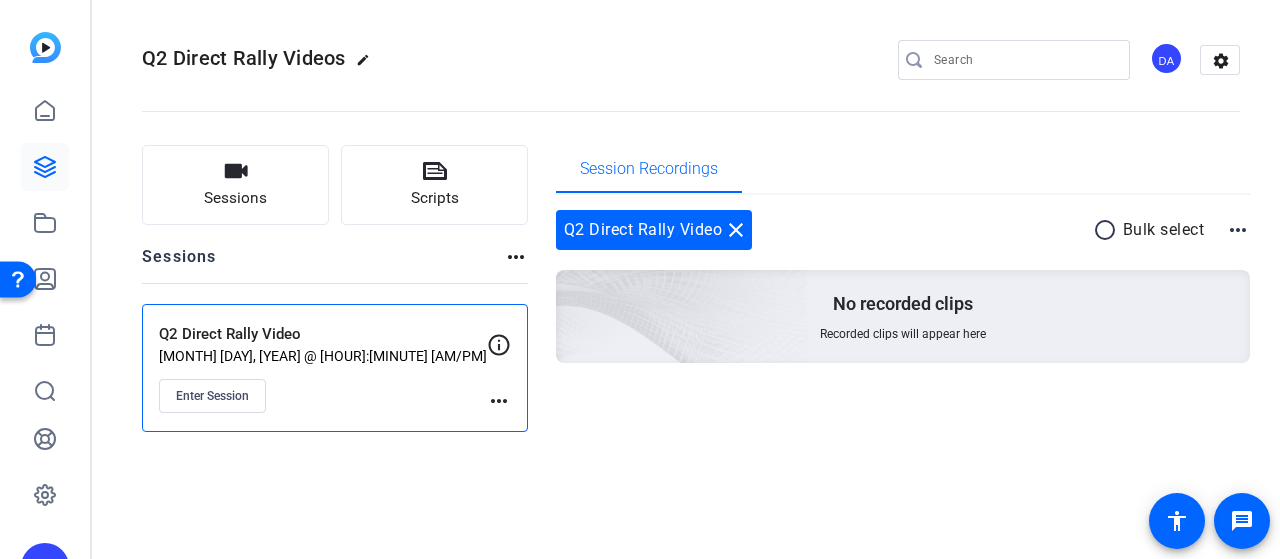 click on "more_horiz" at bounding box center (499, 401) 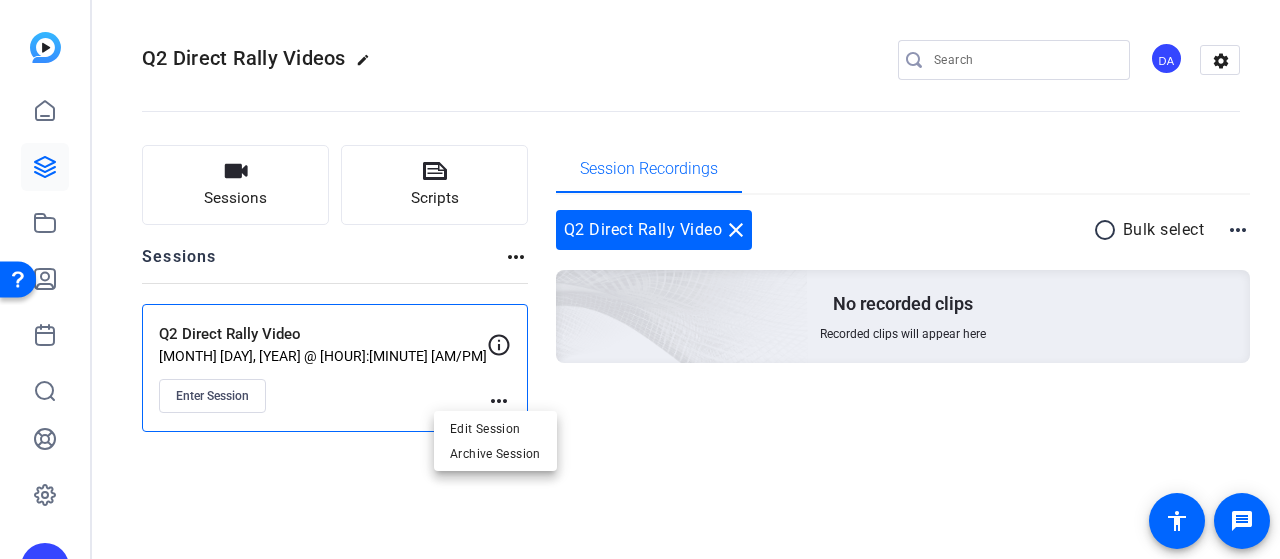 click at bounding box center (640, 279) 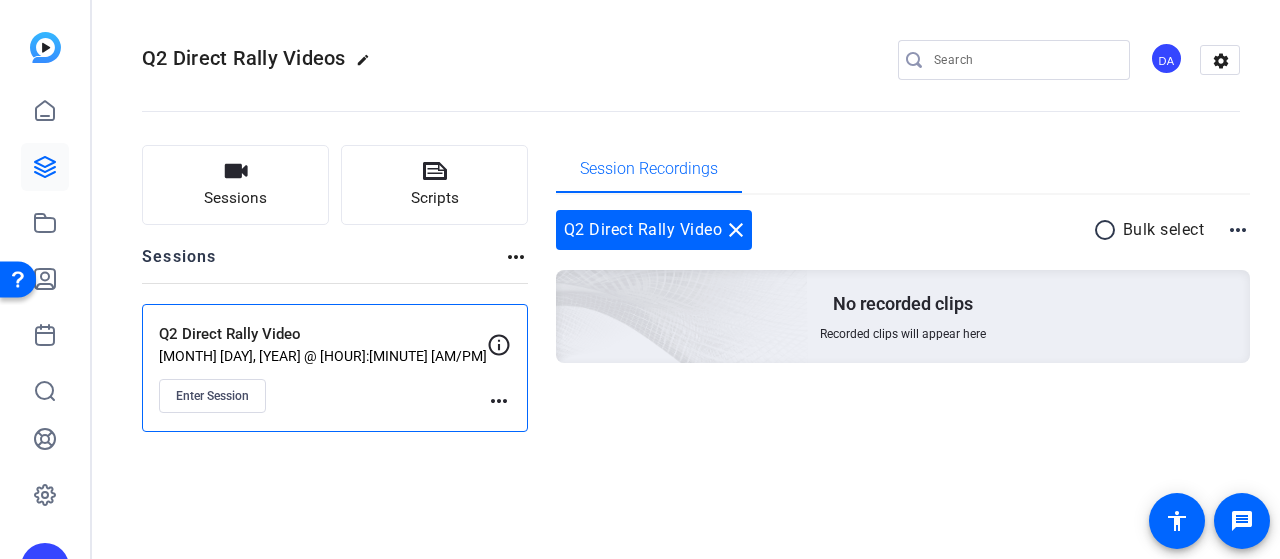 click at bounding box center (499, 344) 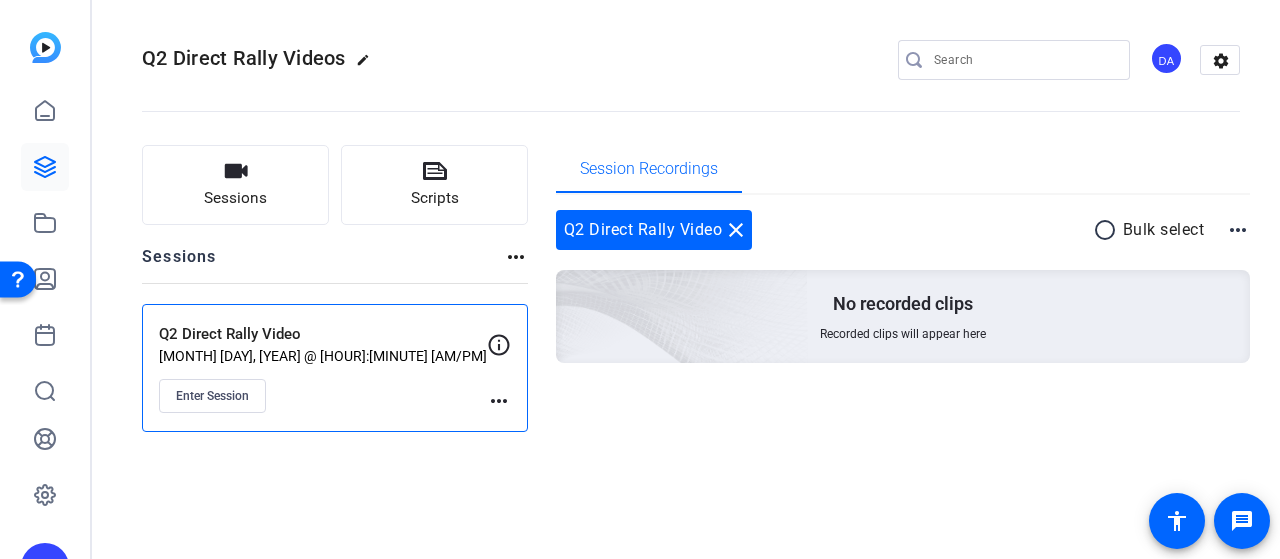 click on "Q2 Direct Rally Video close radio_button_unchecked Bulk select more_horiz No recorded clips Recorded clips will appear here" at bounding box center (903, 311) 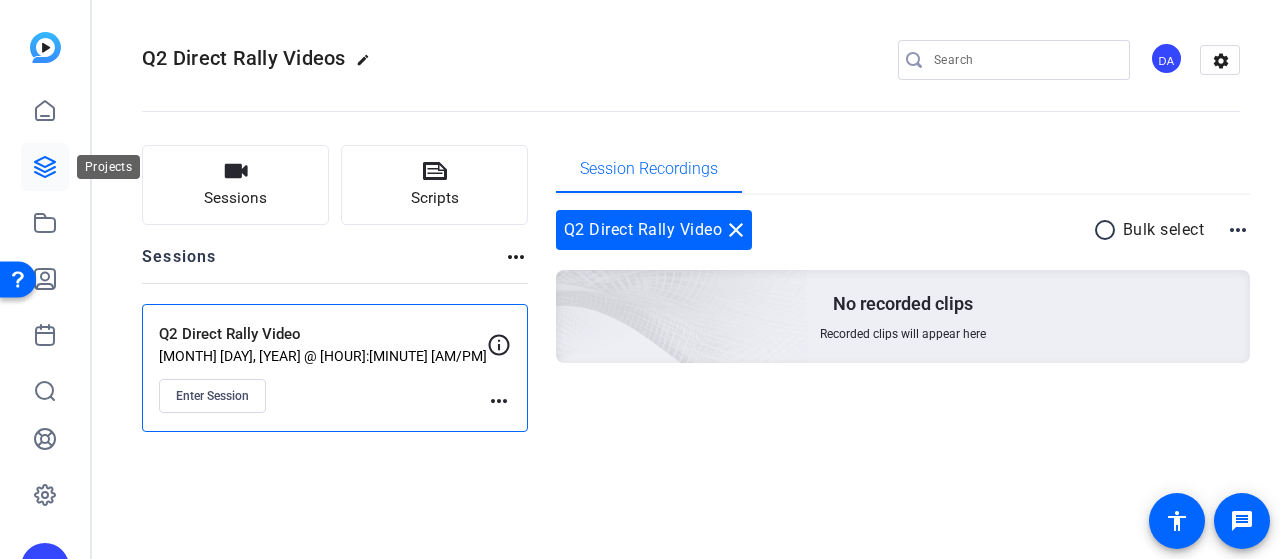click at bounding box center [45, 167] 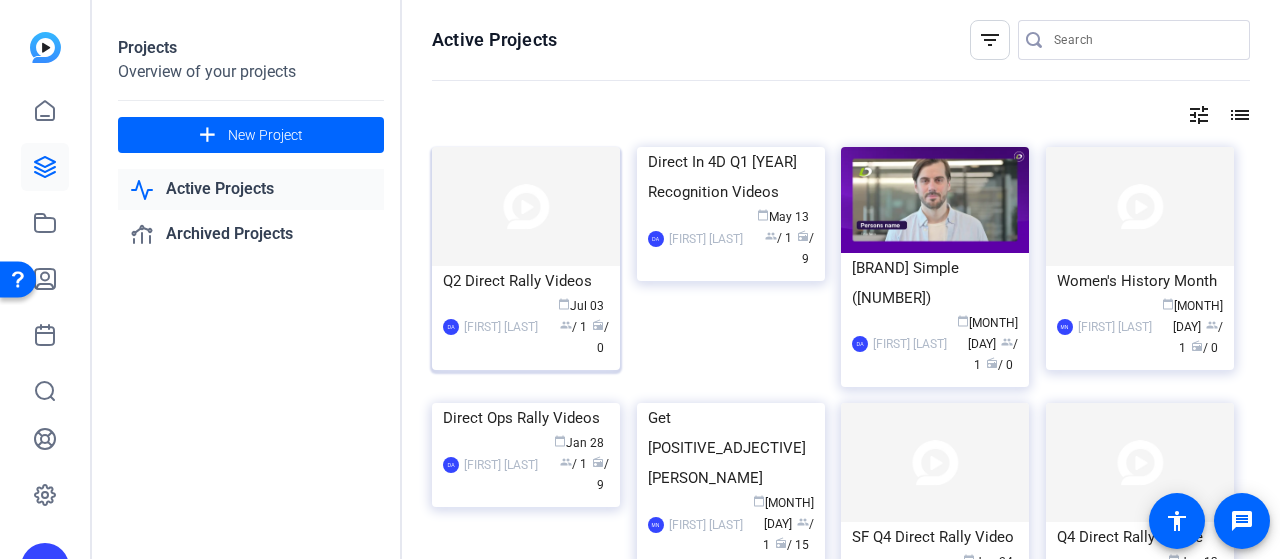 click on "[CALENDAR_ICON] [MONTH] [DAY] [GROUP_ICON] / [NUMBER] [RADIO_ICON] / [NUMBER]" at bounding box center (578, 327) 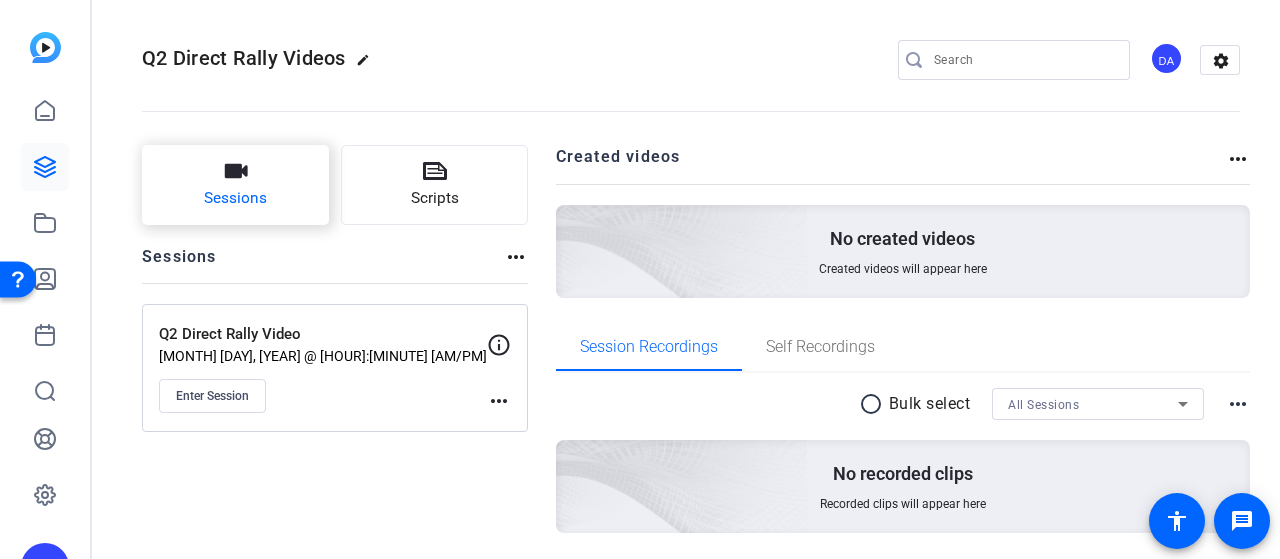click on "Sessions" at bounding box center [235, 185] 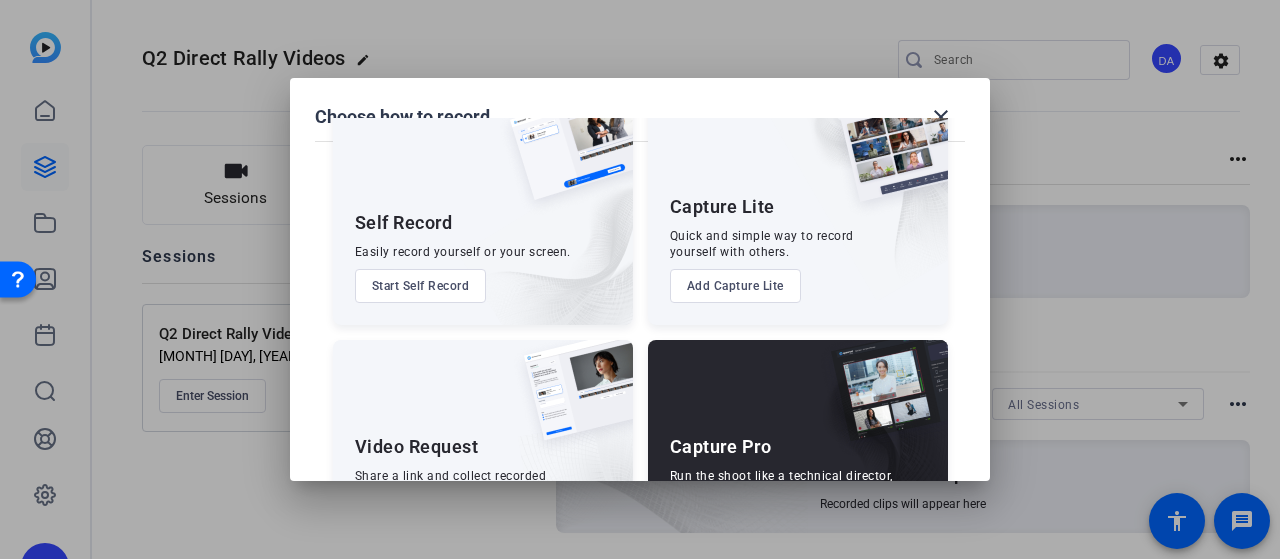 scroll, scrollTop: 161, scrollLeft: 0, axis: vertical 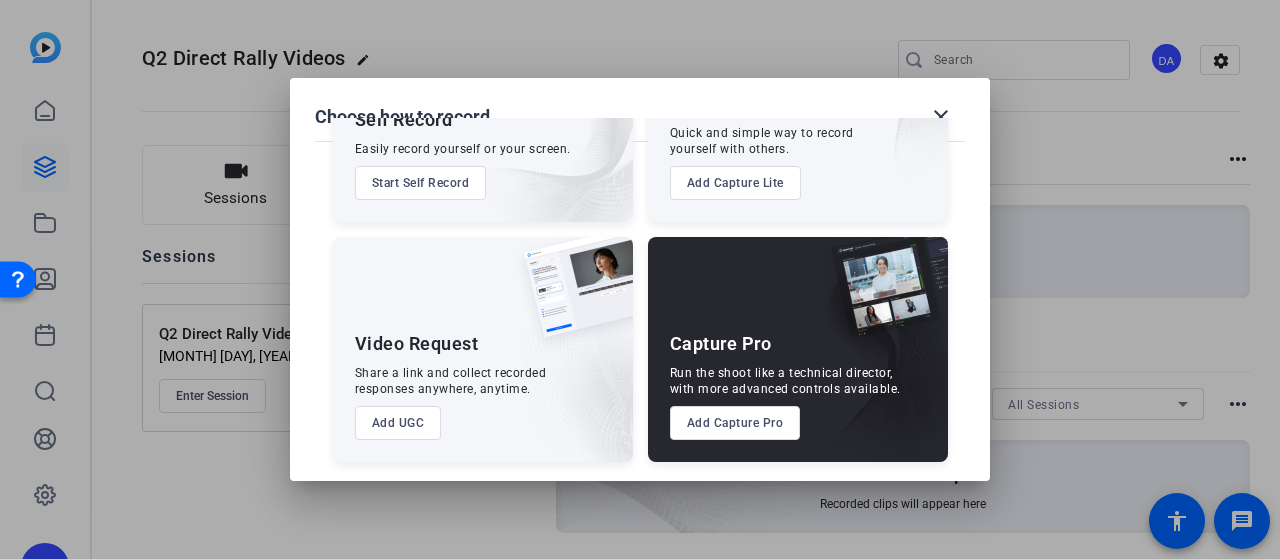 click on "Add UGC" at bounding box center (421, 183) 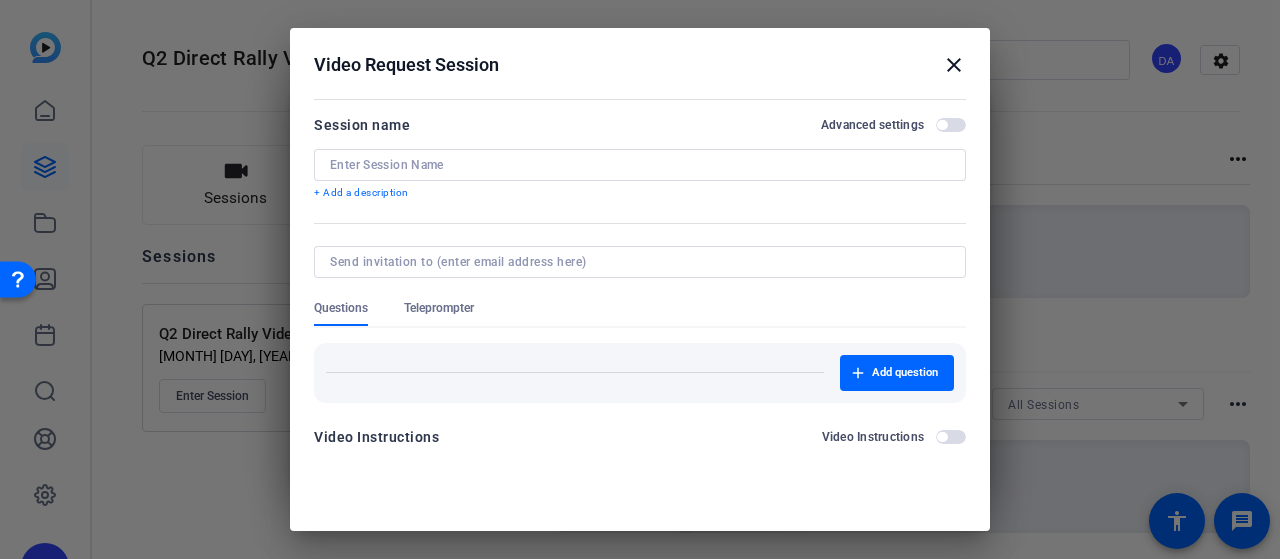 click at bounding box center [640, 165] 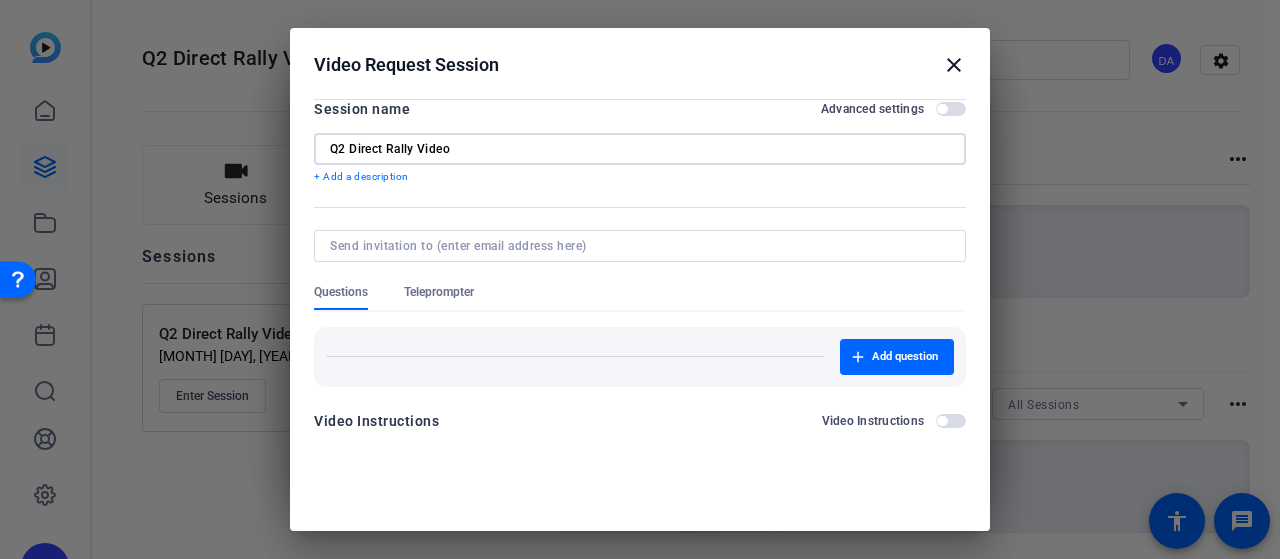 scroll, scrollTop: 26, scrollLeft: 0, axis: vertical 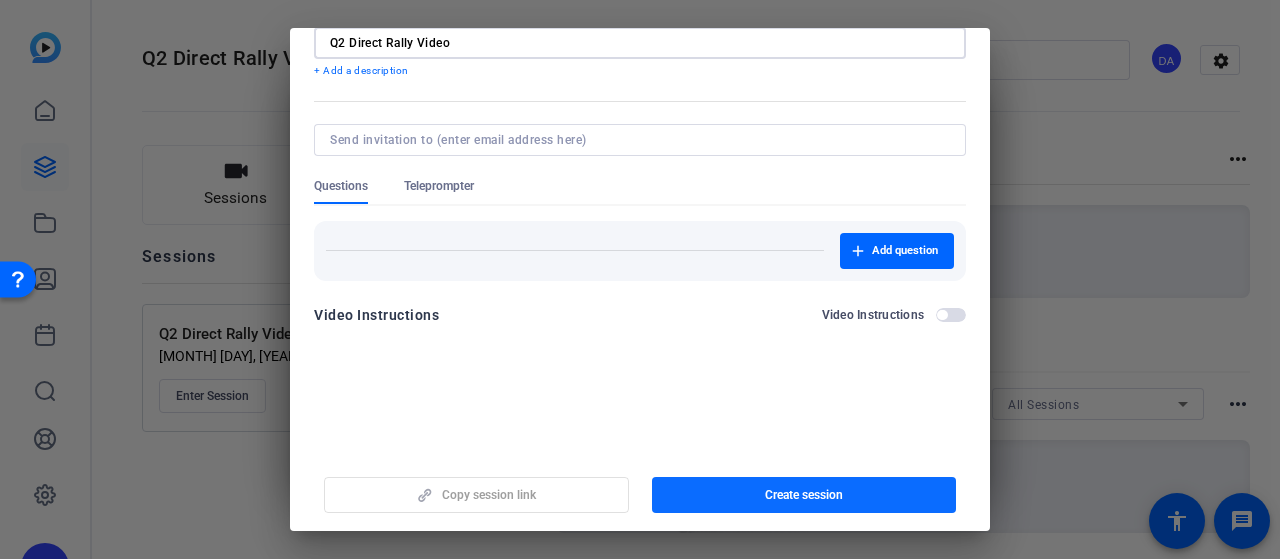 type on "Q2 Direct Rally Video" 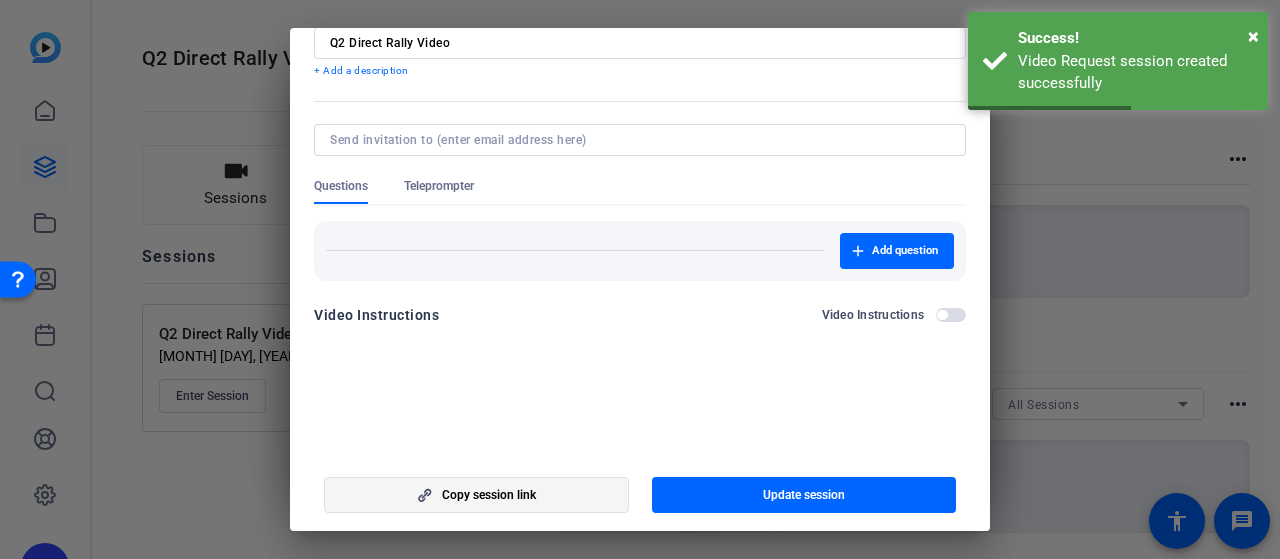 click on "Copy session link" at bounding box center [489, 495] 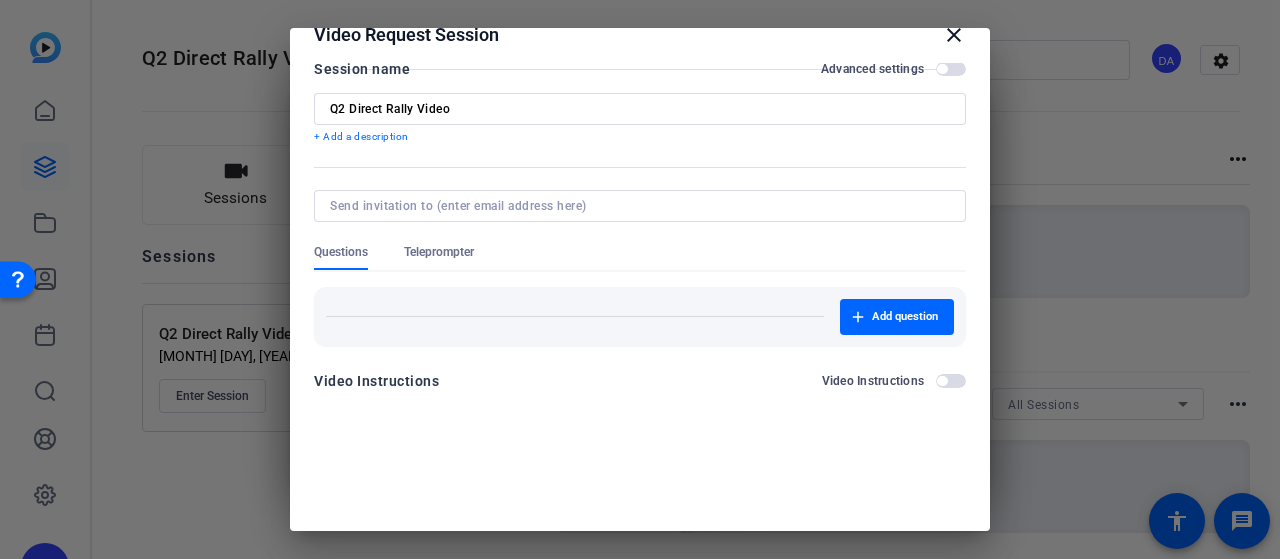 scroll, scrollTop: 0, scrollLeft: 0, axis: both 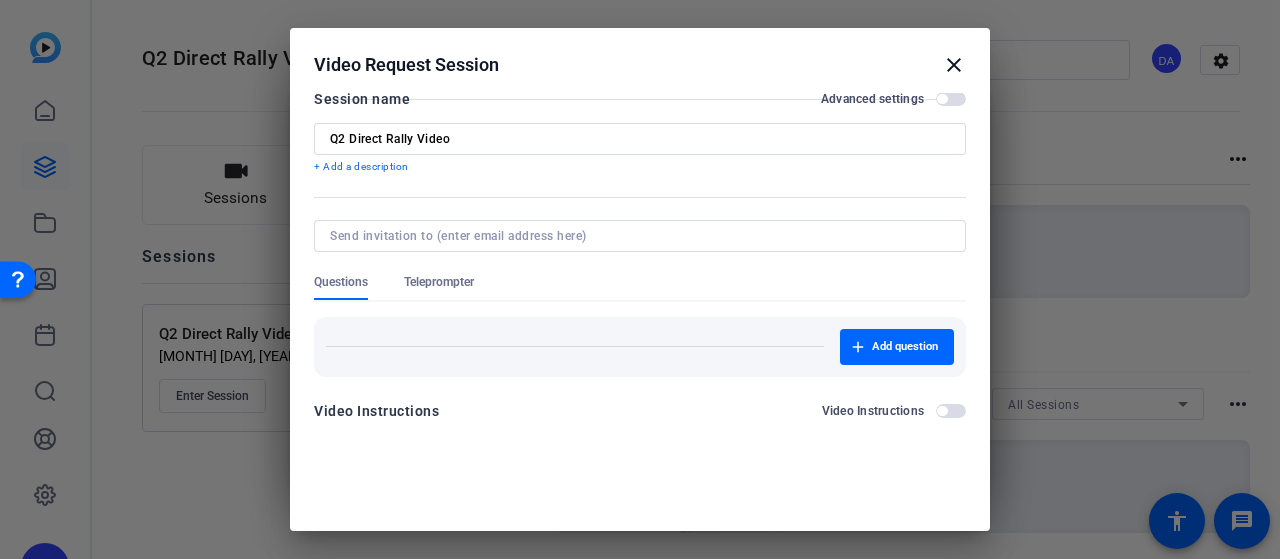 click on "close" at bounding box center (954, 65) 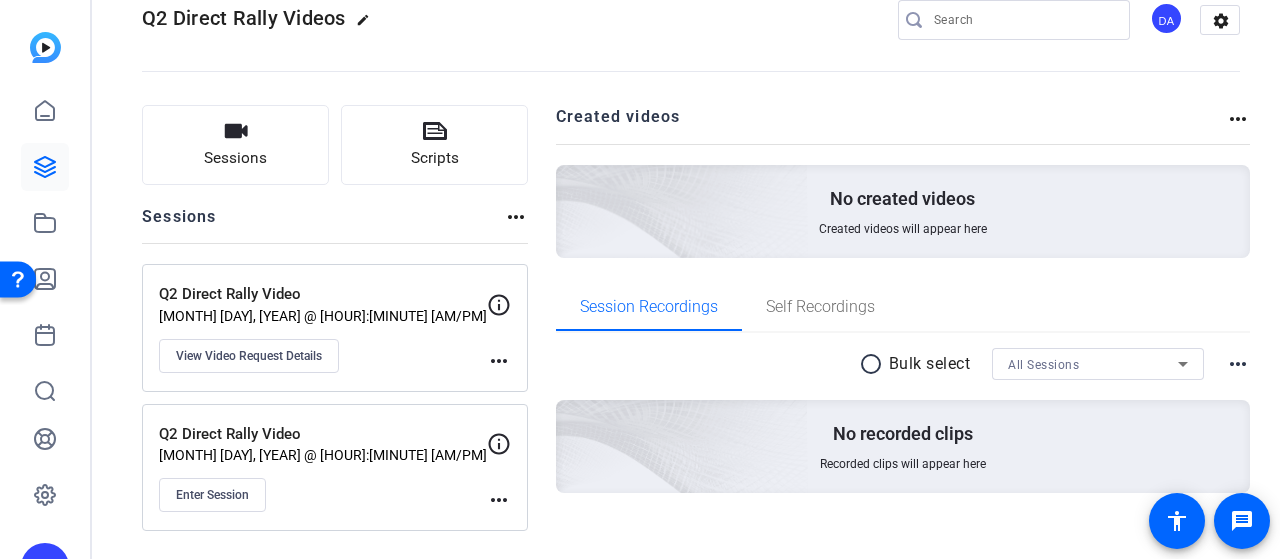 scroll, scrollTop: 62, scrollLeft: 0, axis: vertical 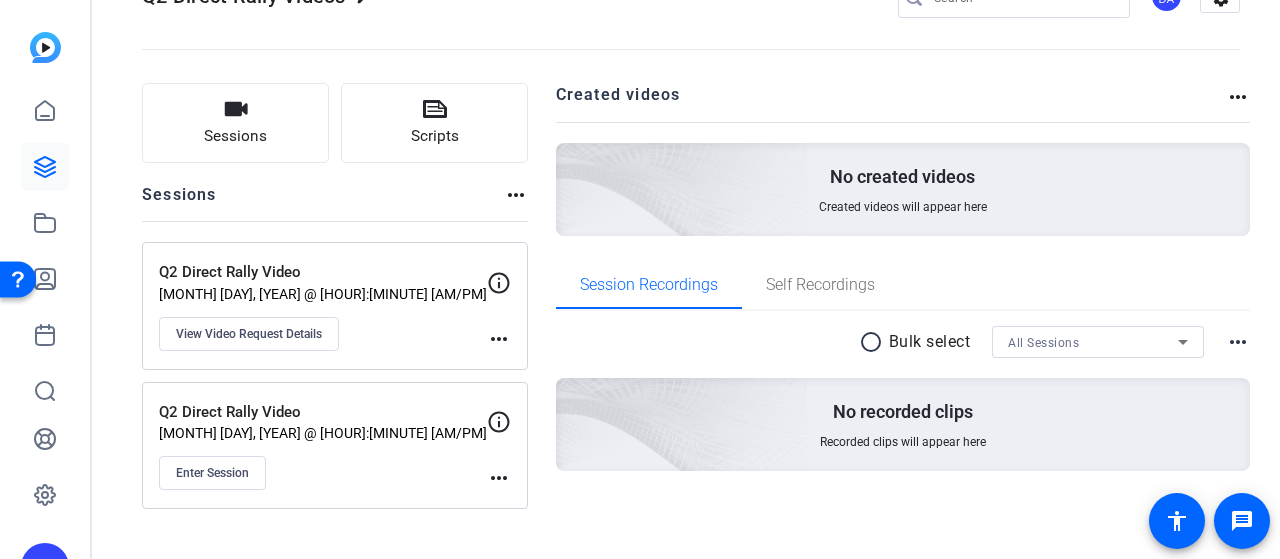 click on "more_horiz" at bounding box center [499, 339] 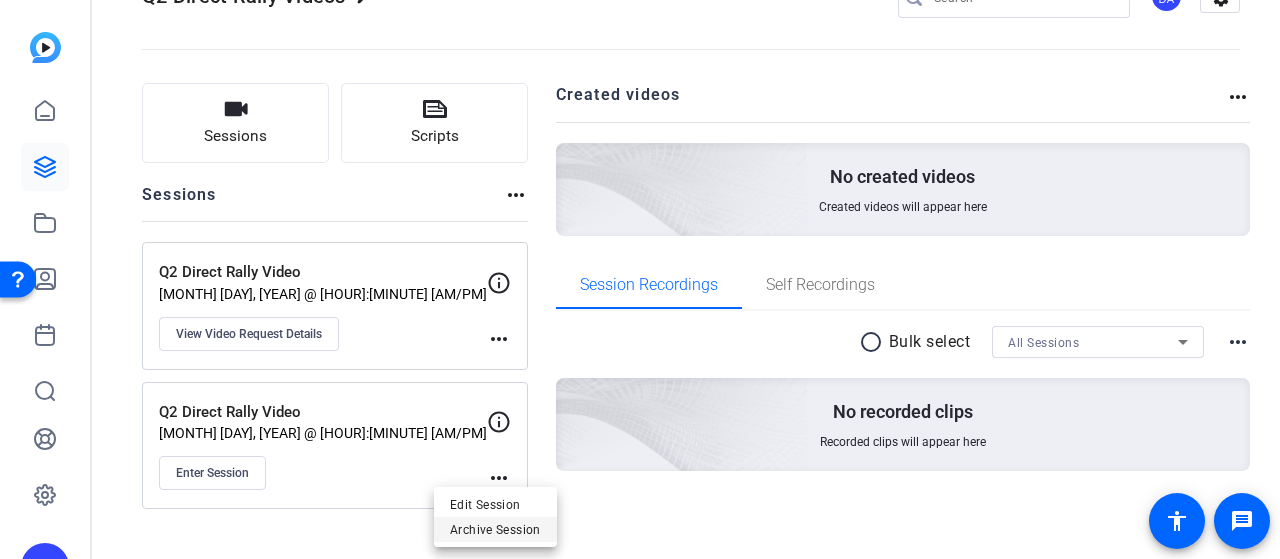 click on "Archive Session" at bounding box center [495, 504] 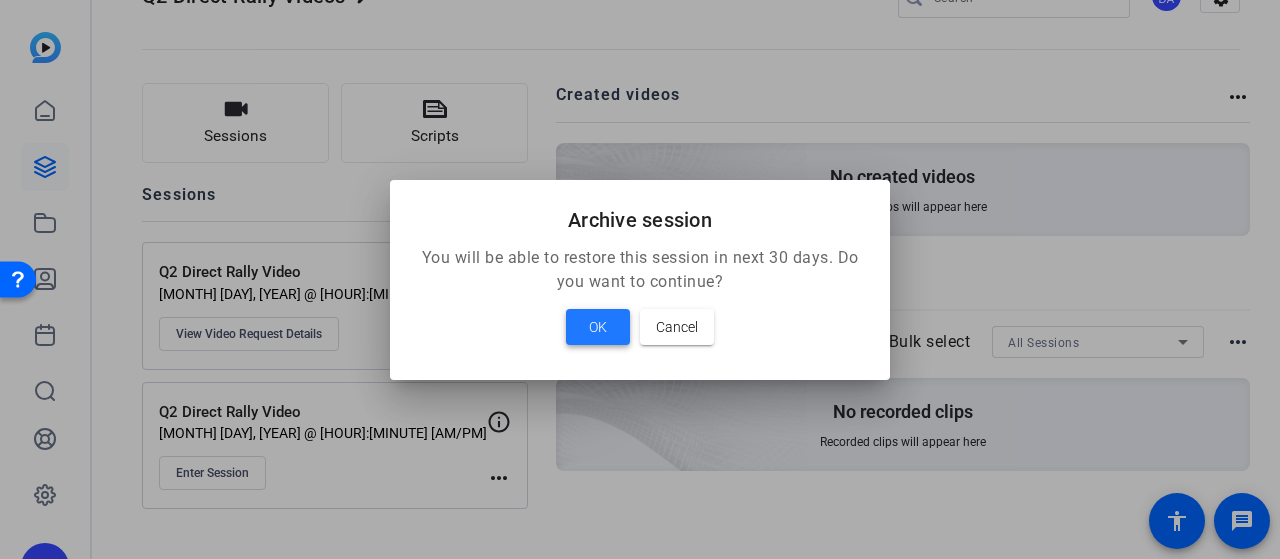 click on "OK" at bounding box center [598, 327] 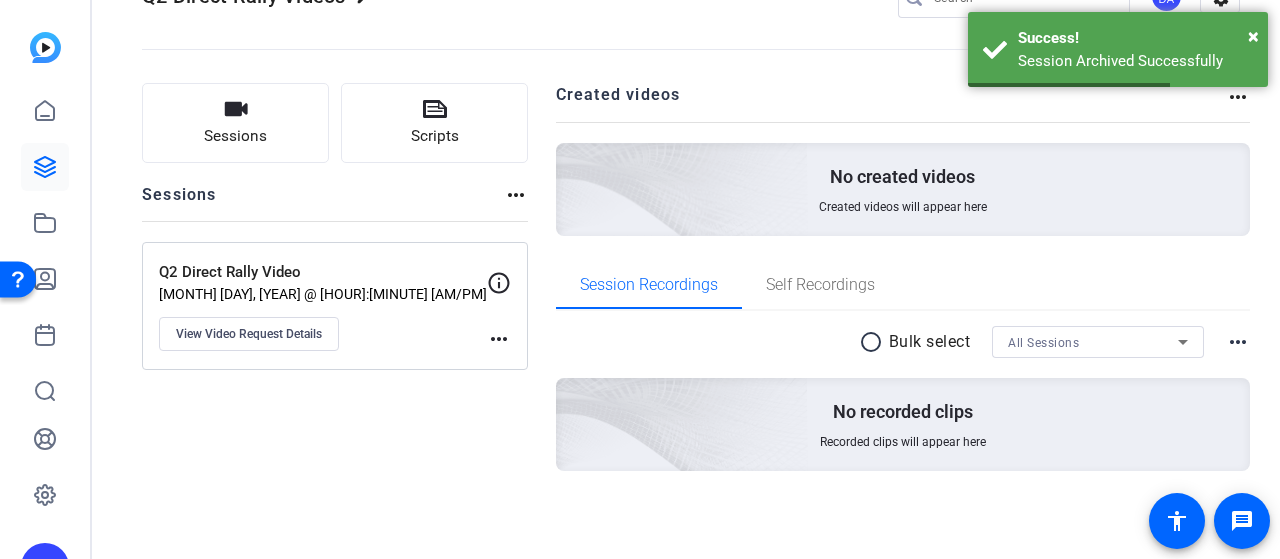 scroll, scrollTop: 0, scrollLeft: 0, axis: both 